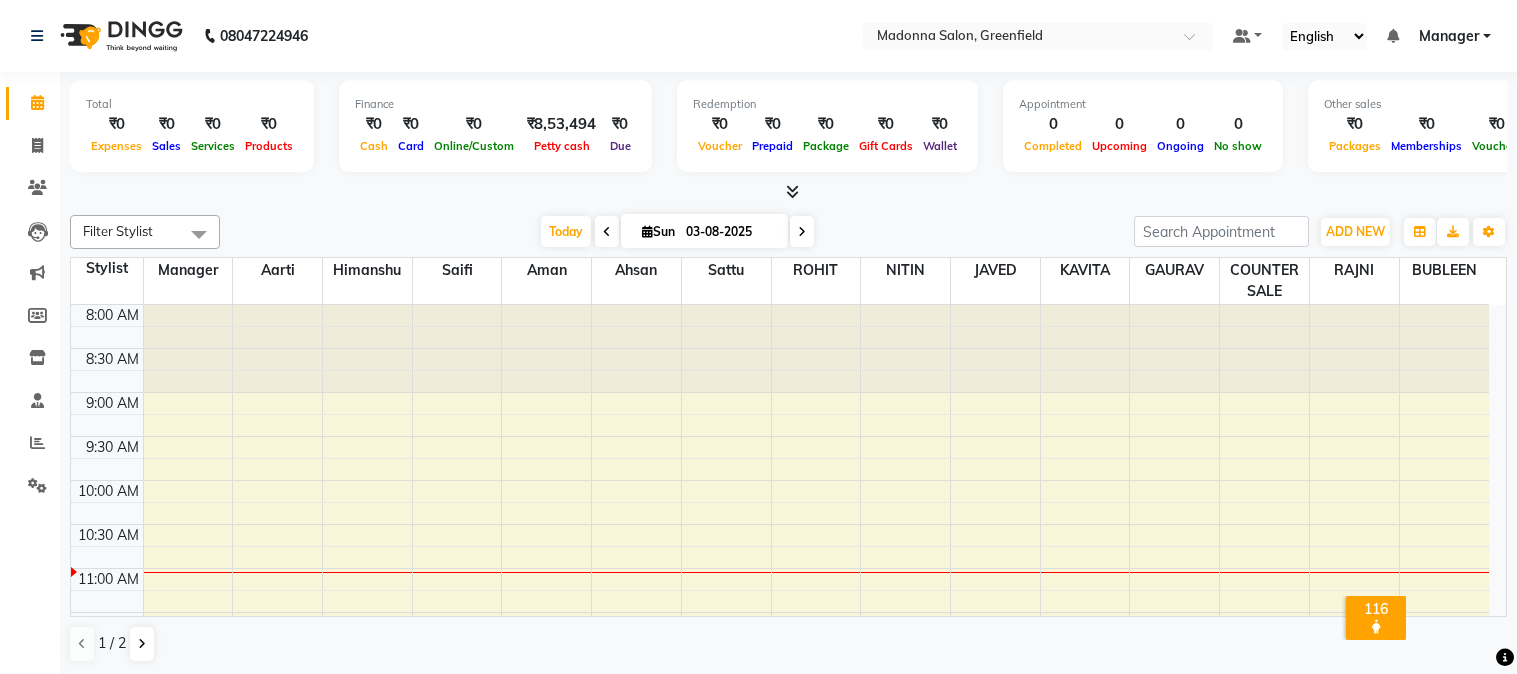 scroll, scrollTop: 0, scrollLeft: 0, axis: both 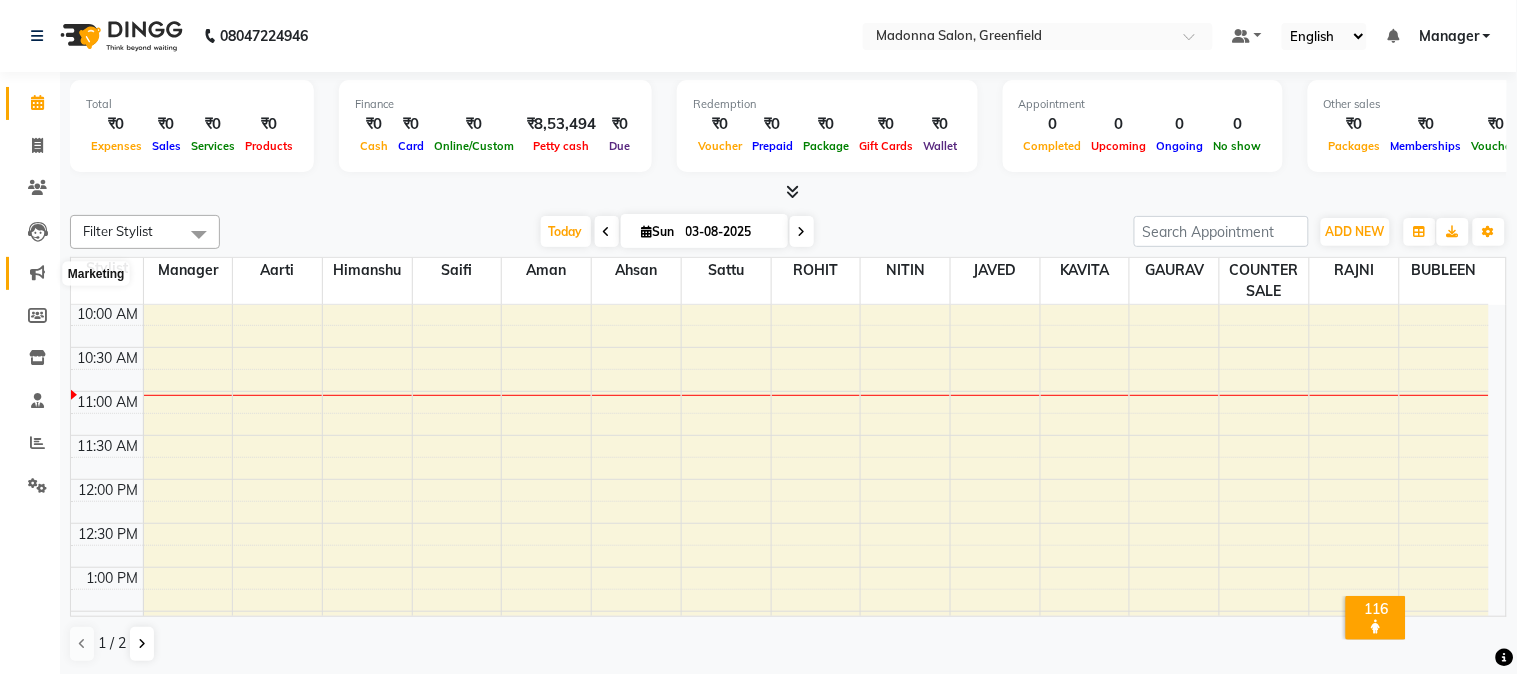 click 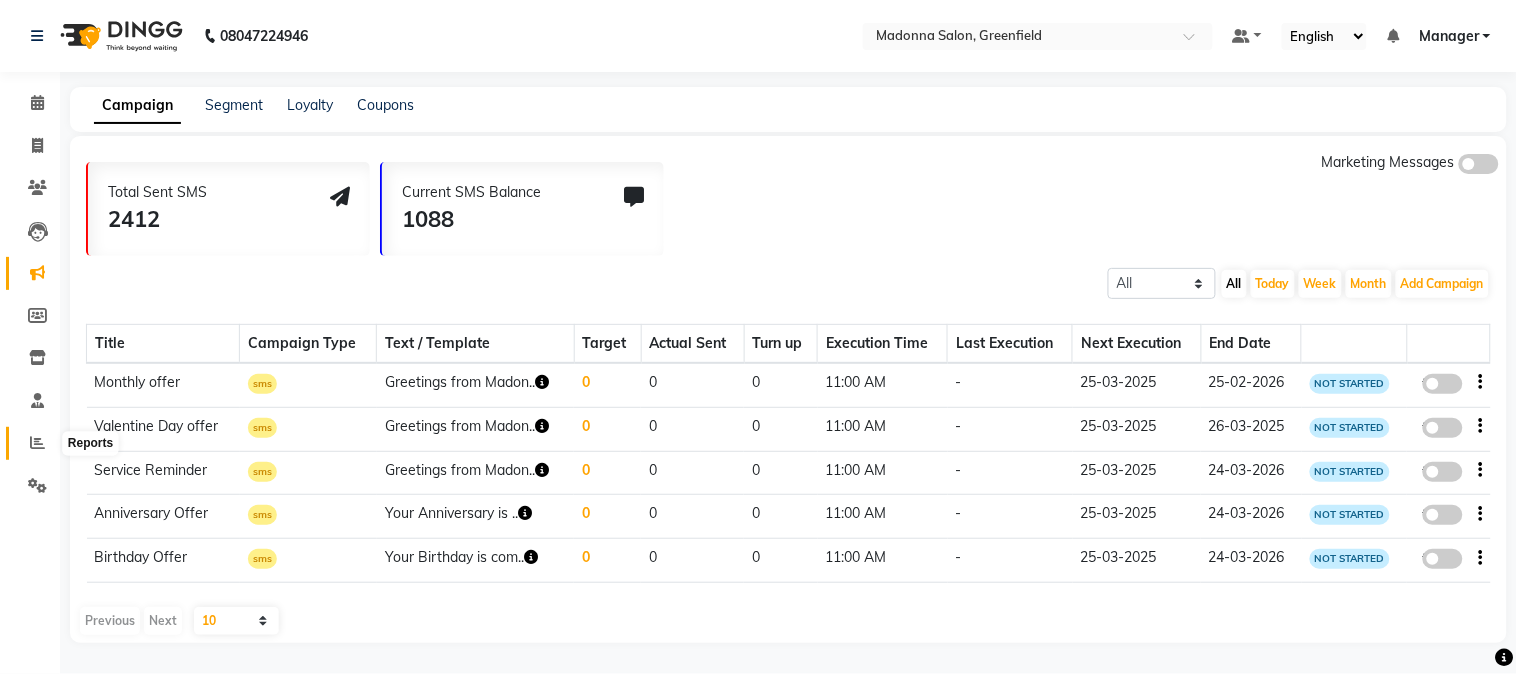 click 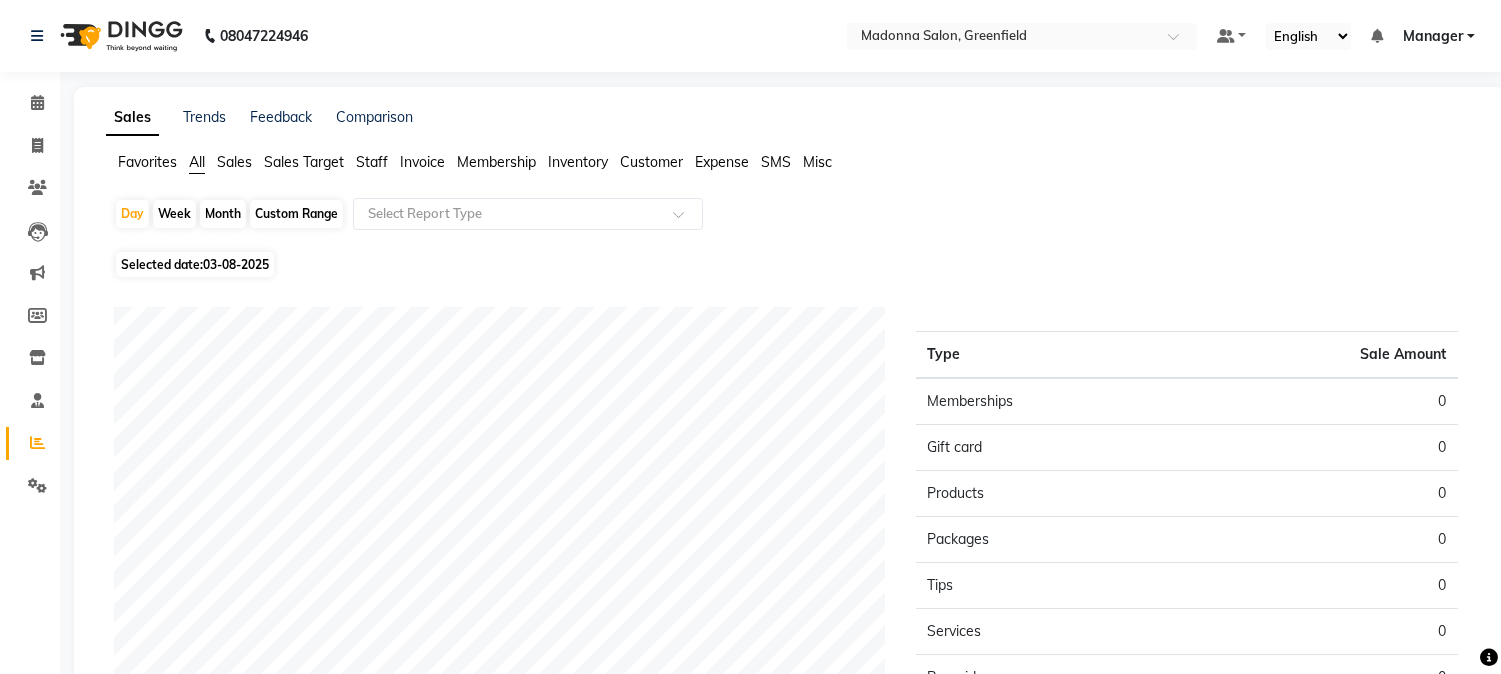 click on "Sales" 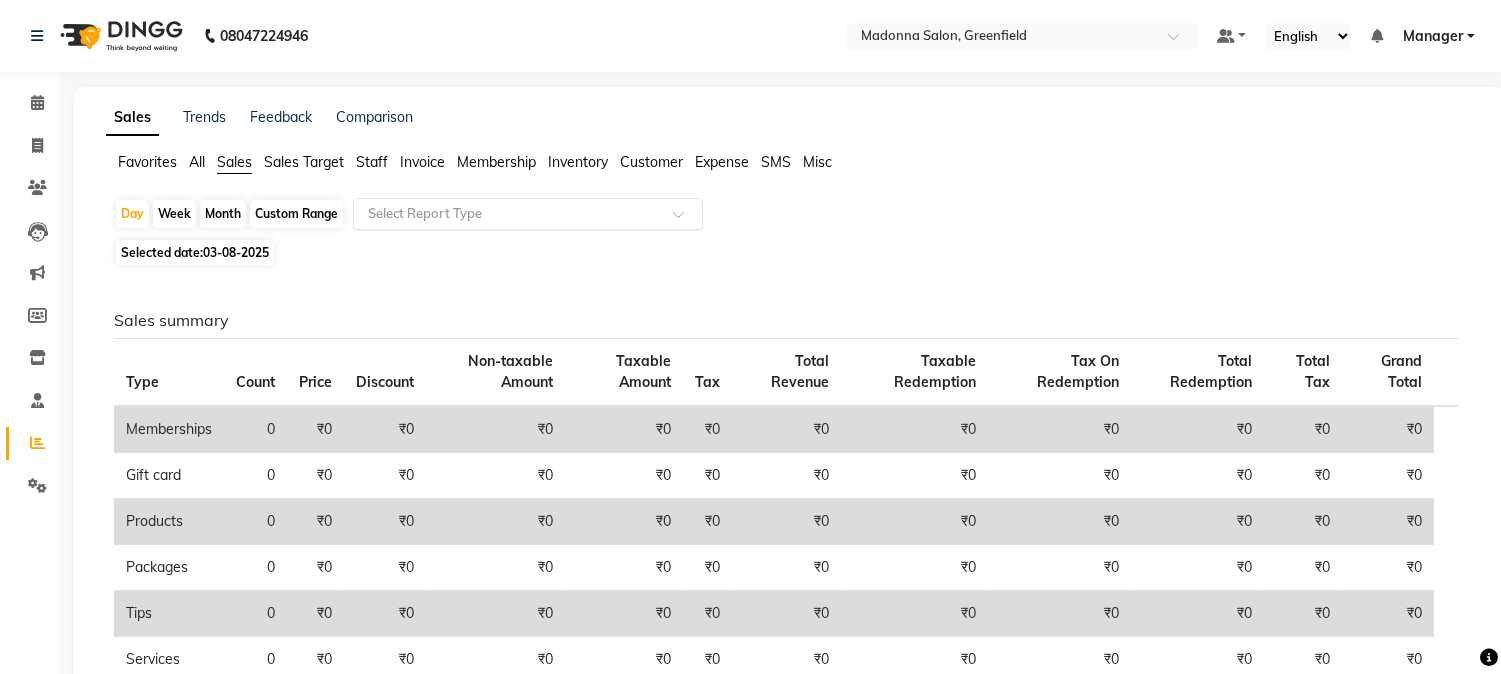 click 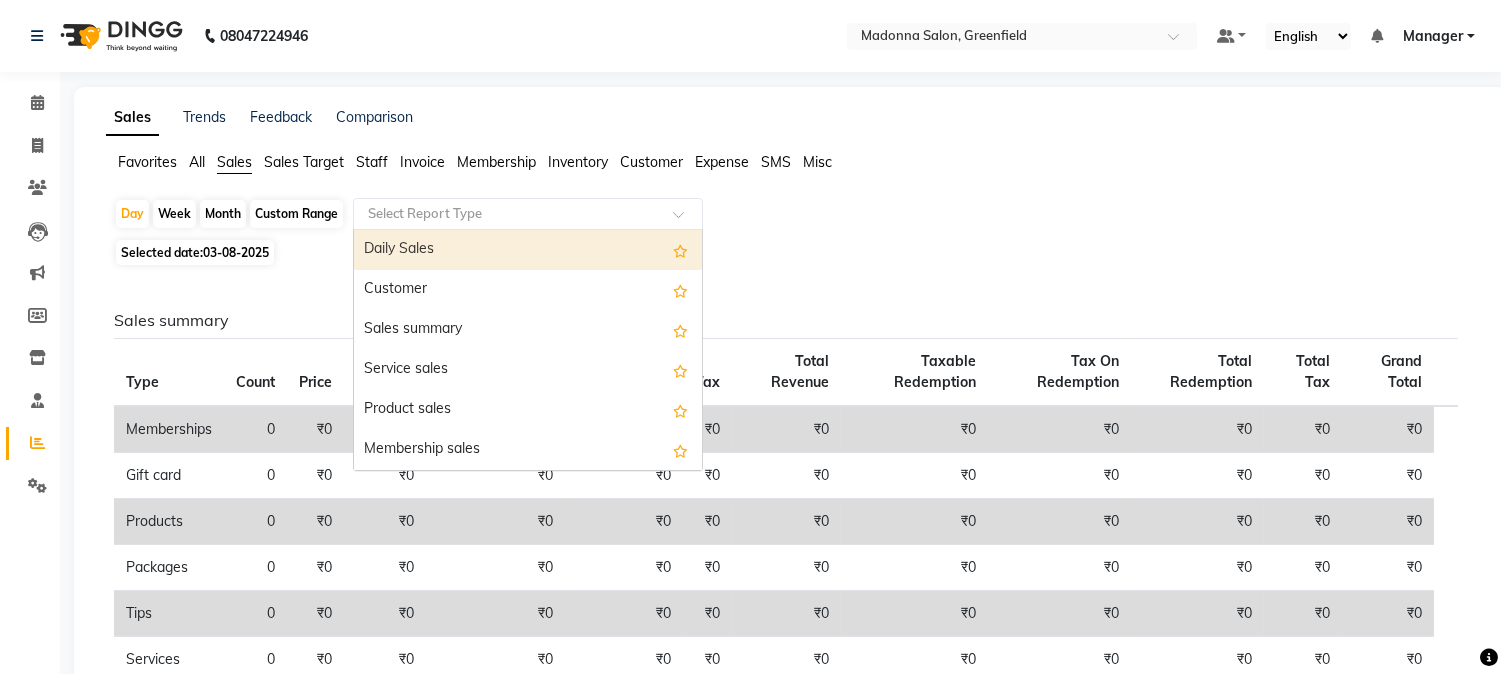 click 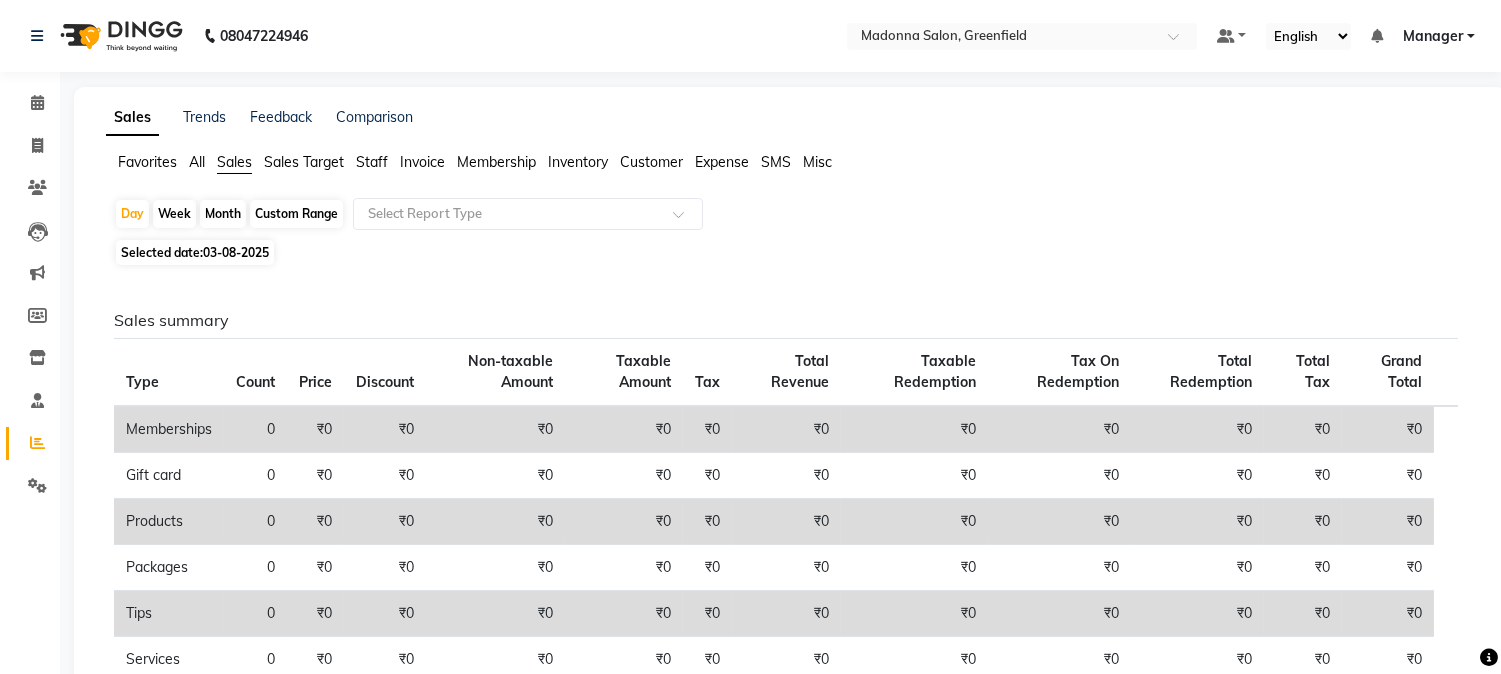click on "All" 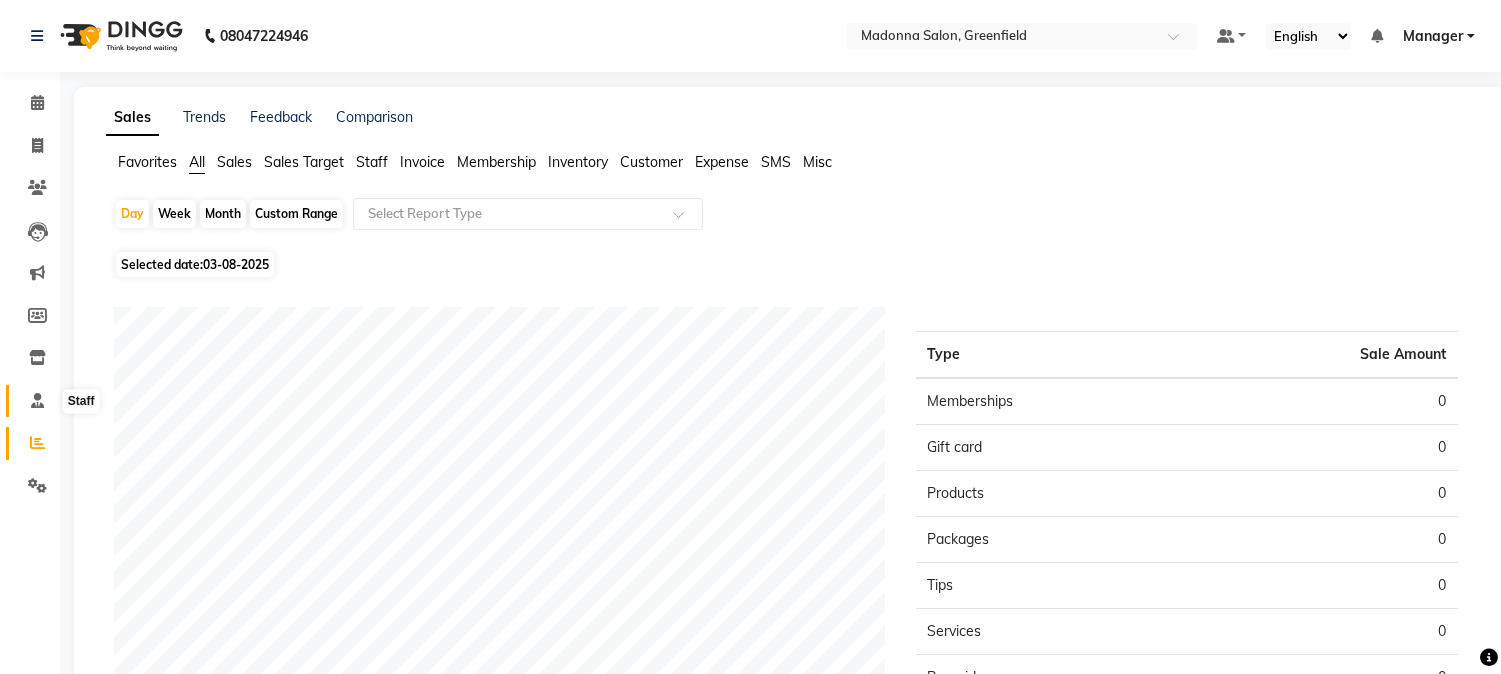 click 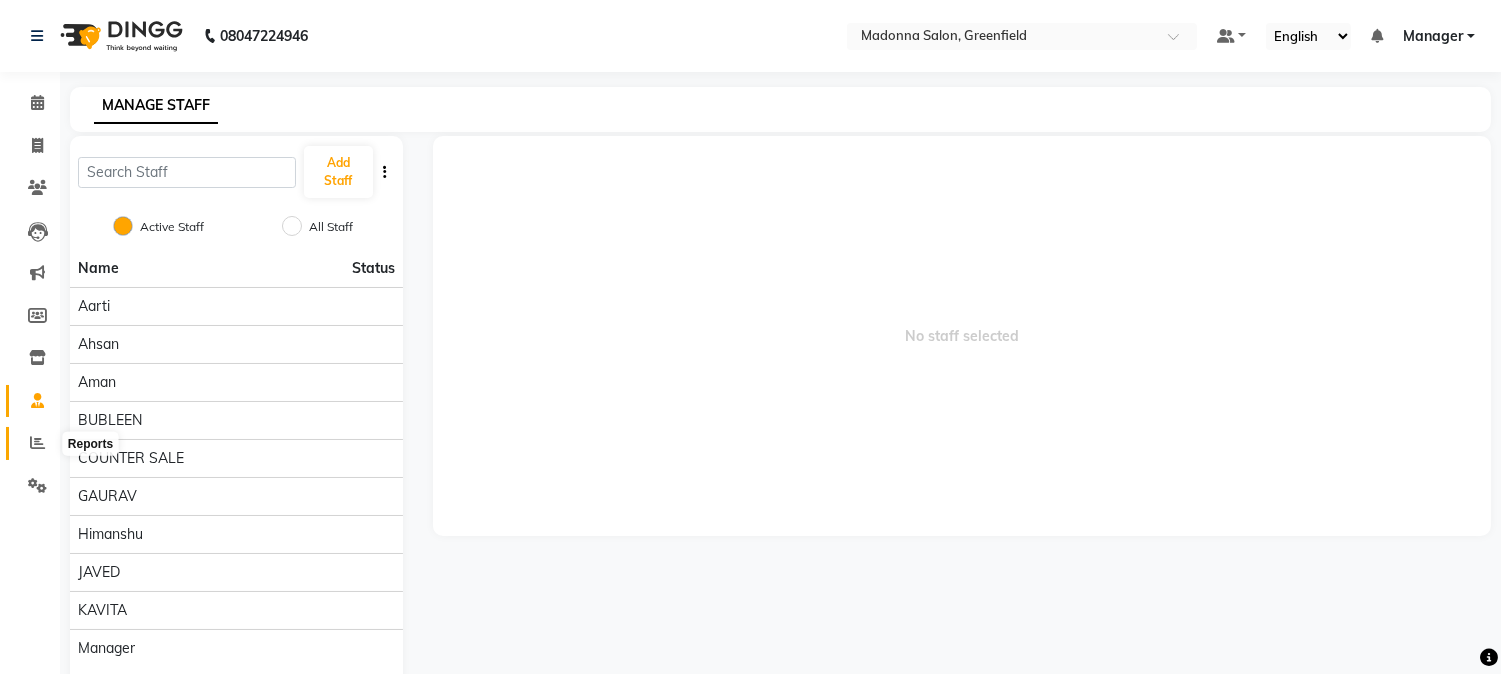 click 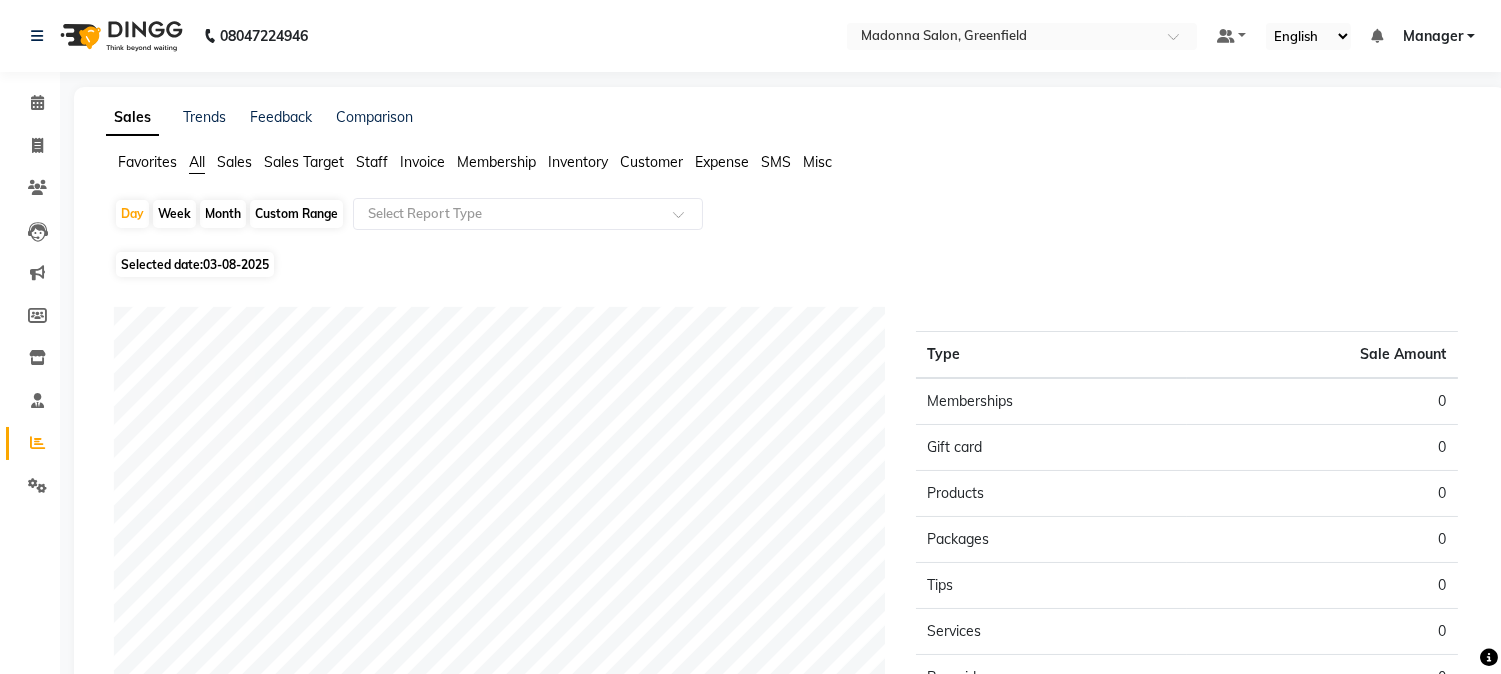 click on "Favorites All Sales Sales Target Staff Invoice Membership Inventory Customer Expense SMS Misc" 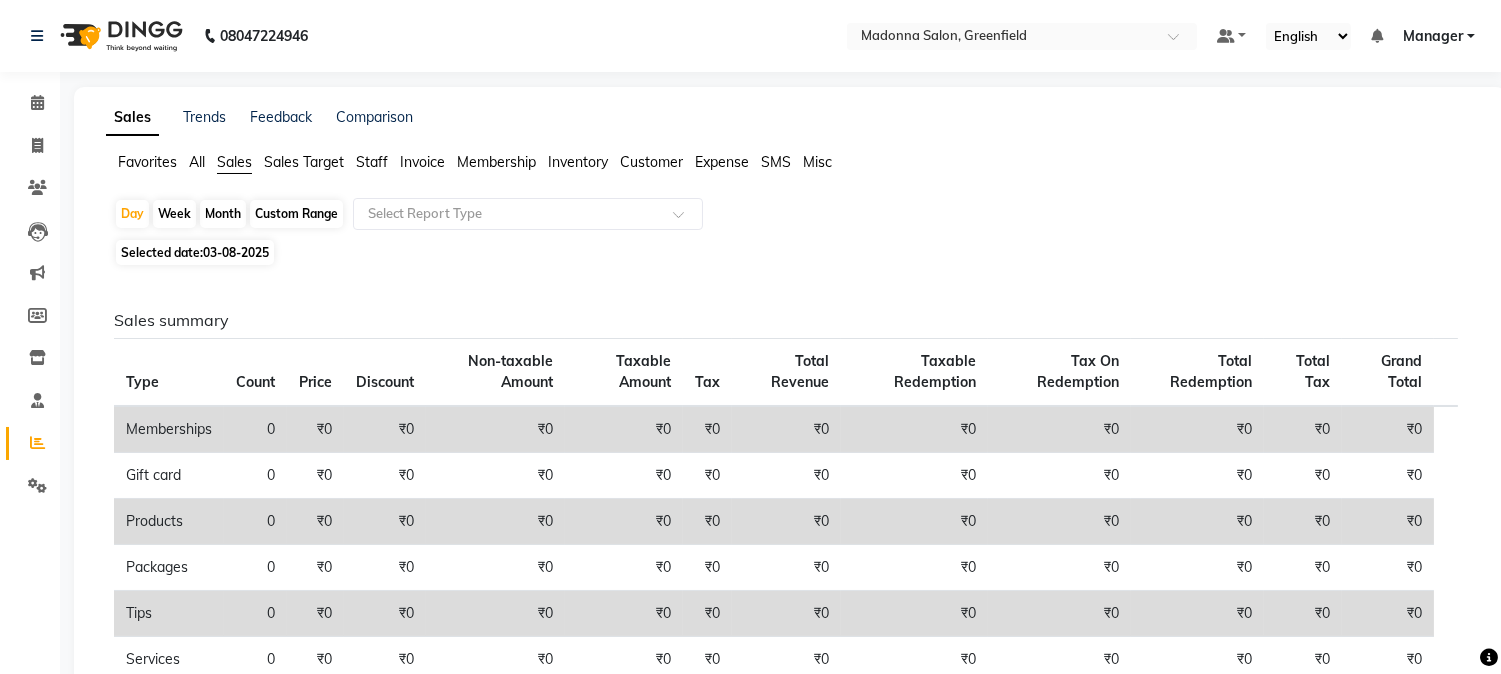 click on "03-08-2025" 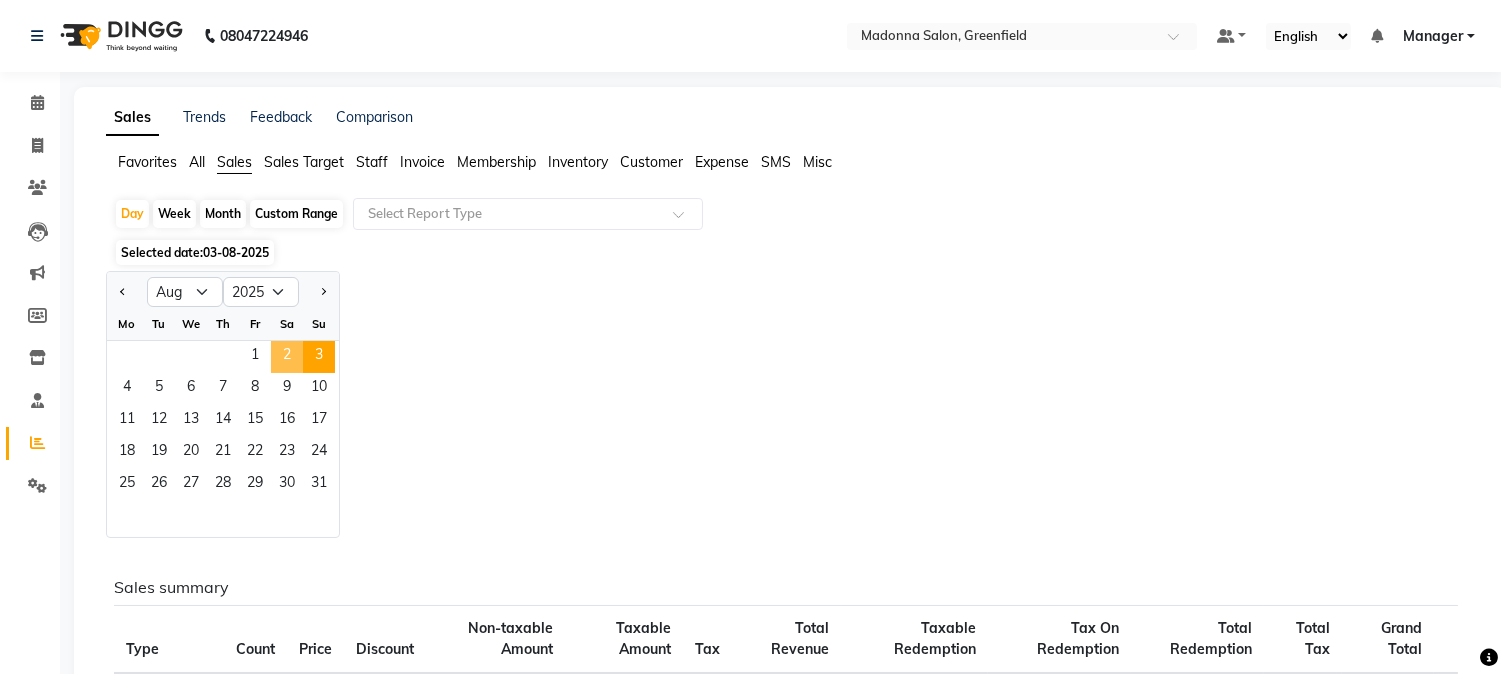 click on "2" 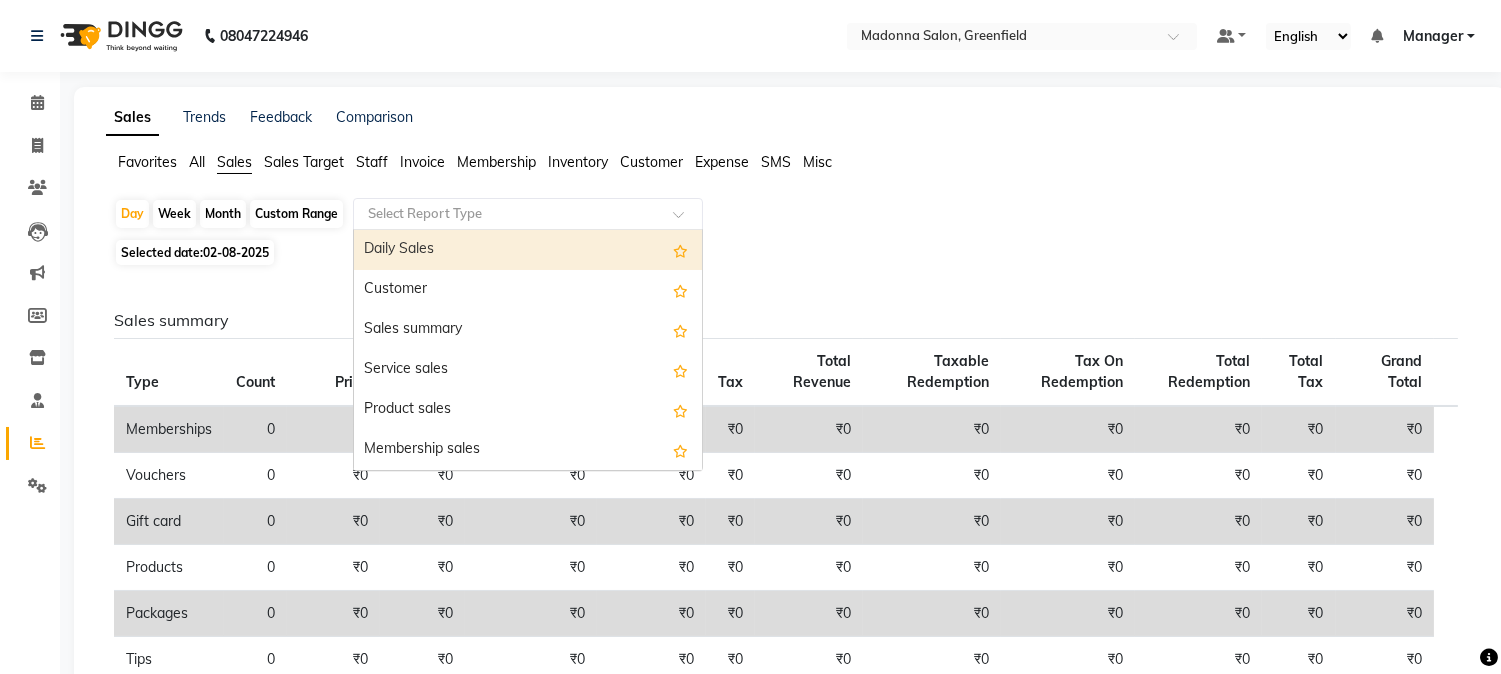 click 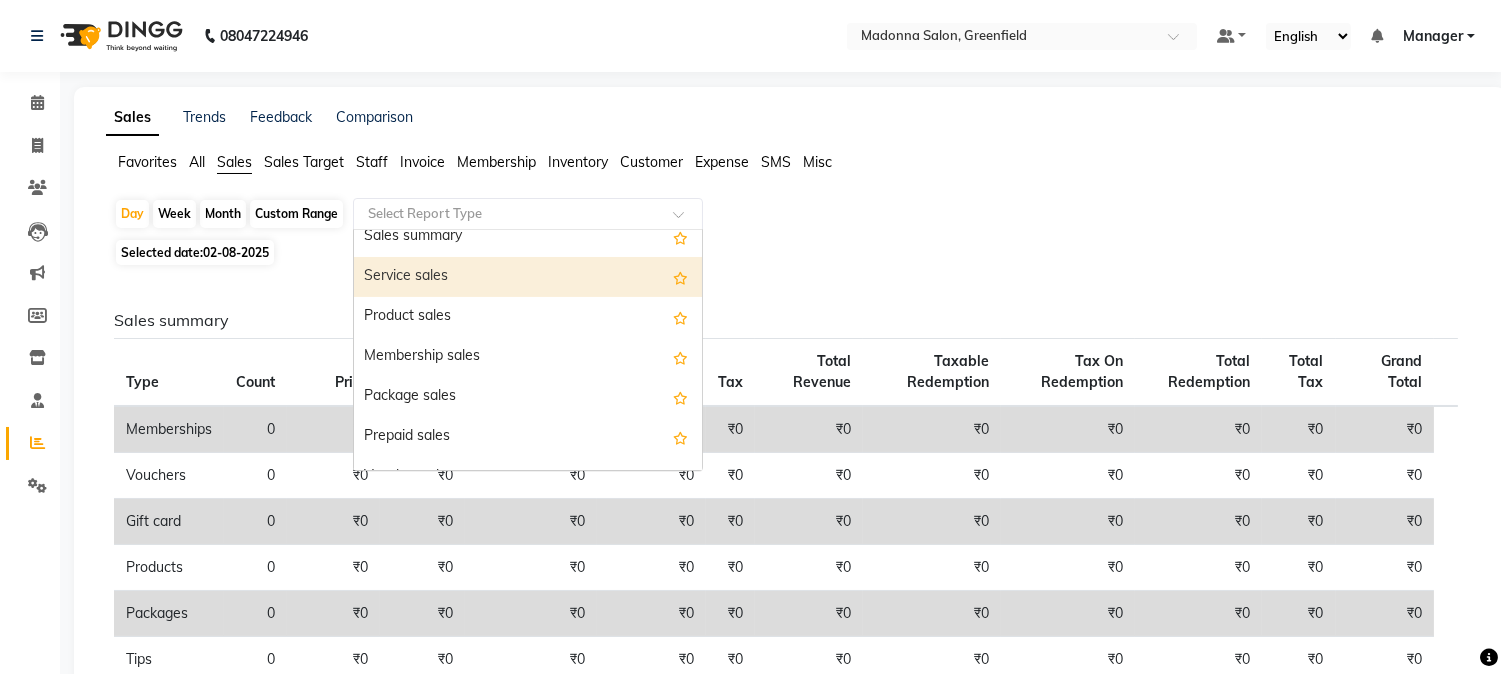 scroll, scrollTop: 210, scrollLeft: 0, axis: vertical 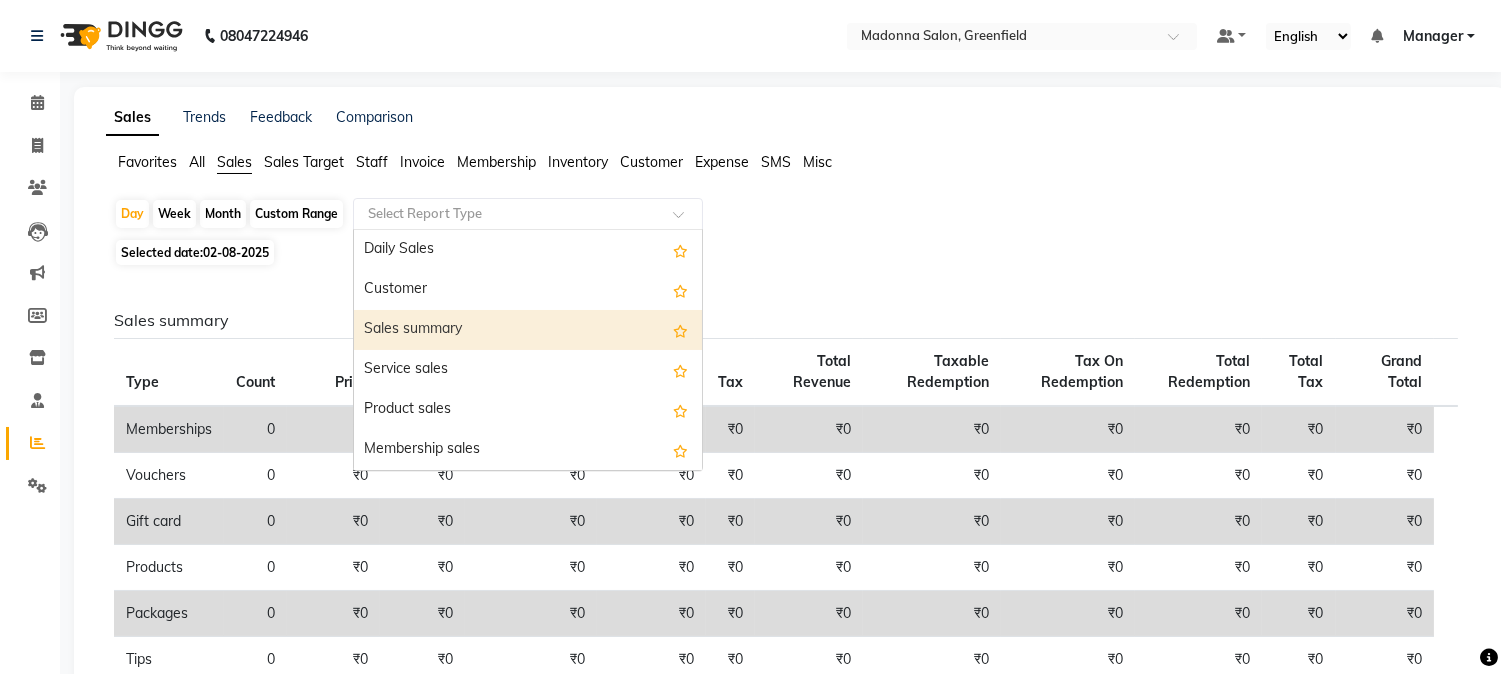click on "Sales summary" at bounding box center [528, 330] 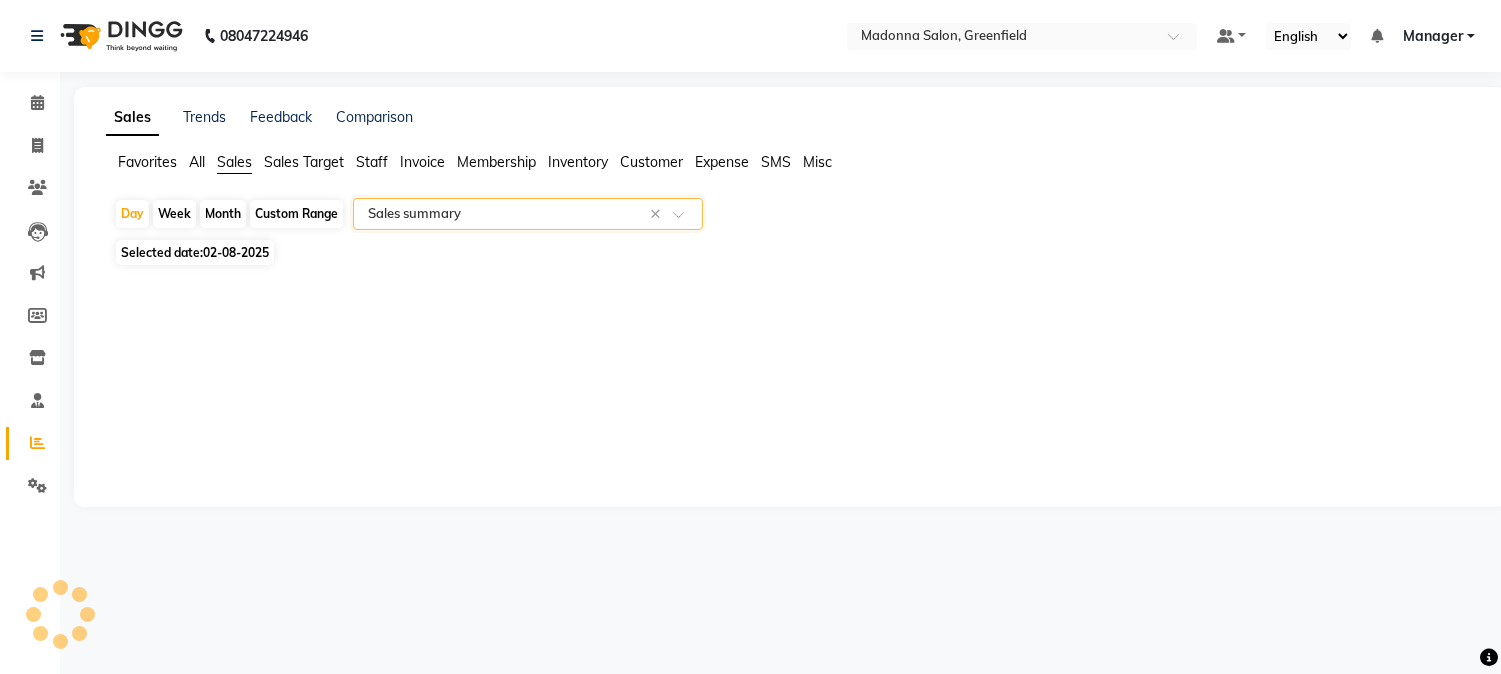 select on "csv" 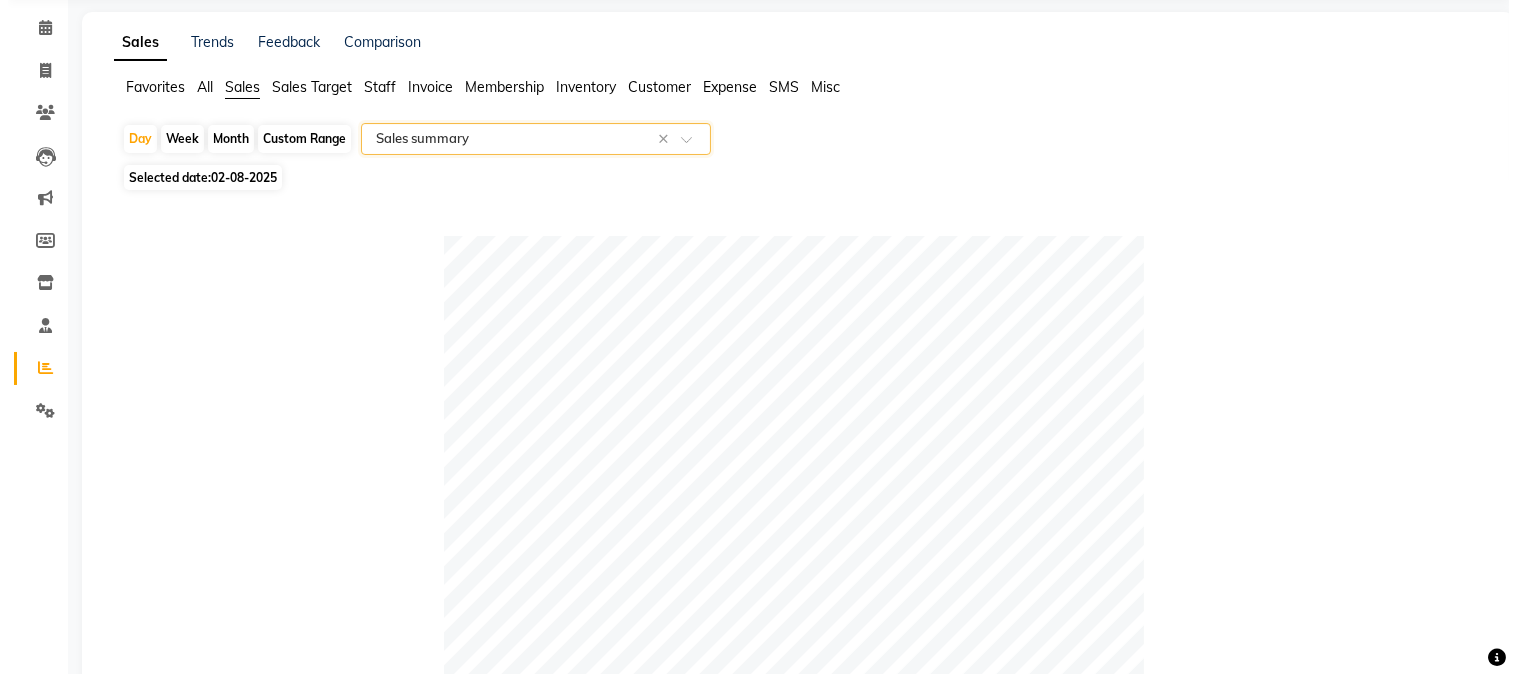scroll, scrollTop: 0, scrollLeft: 0, axis: both 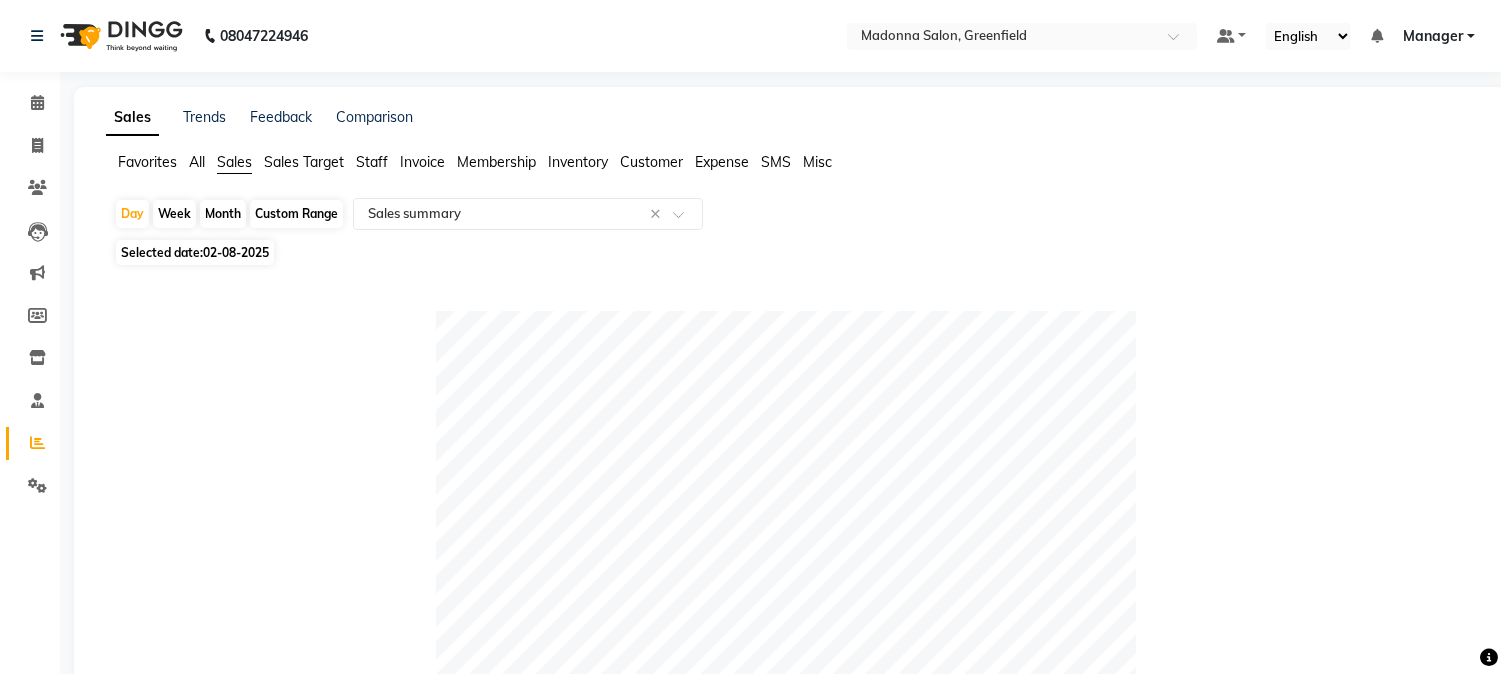 click on "Custom Range" 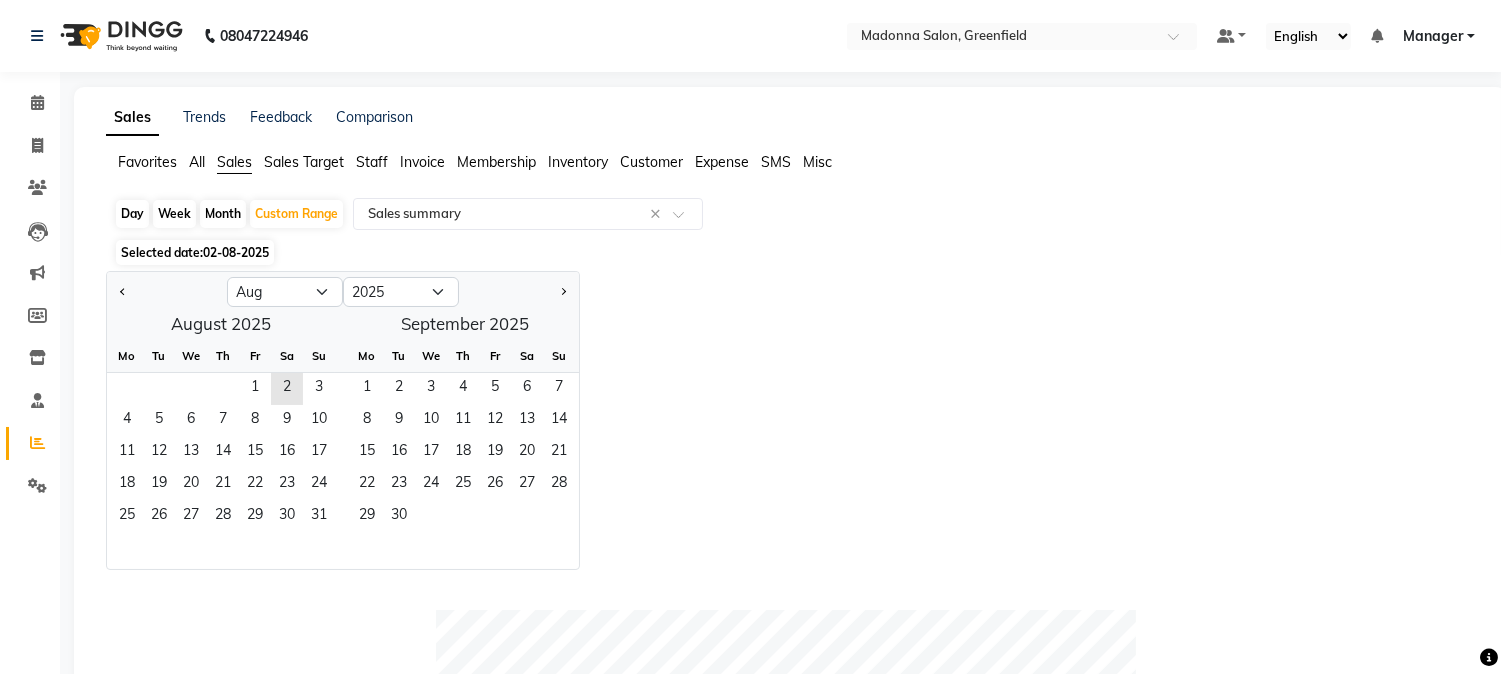 click on "Month" 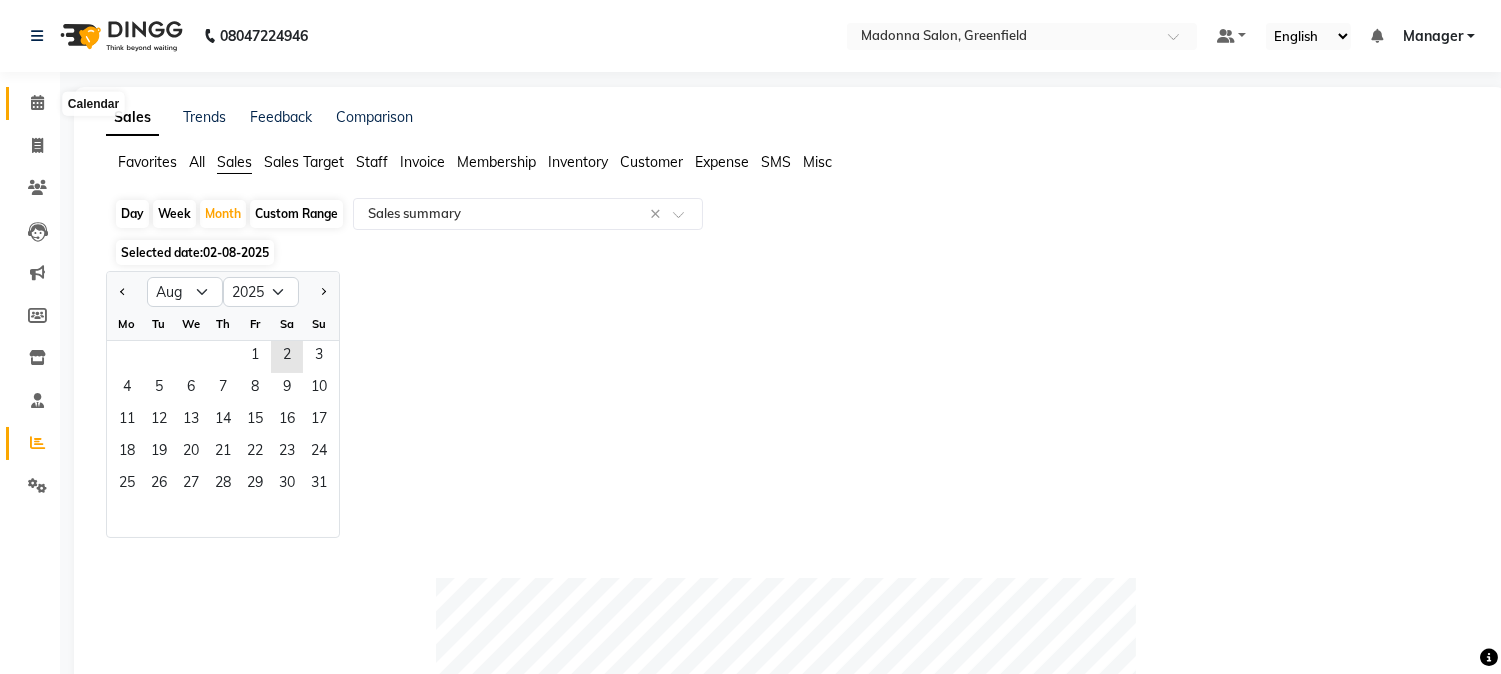 click 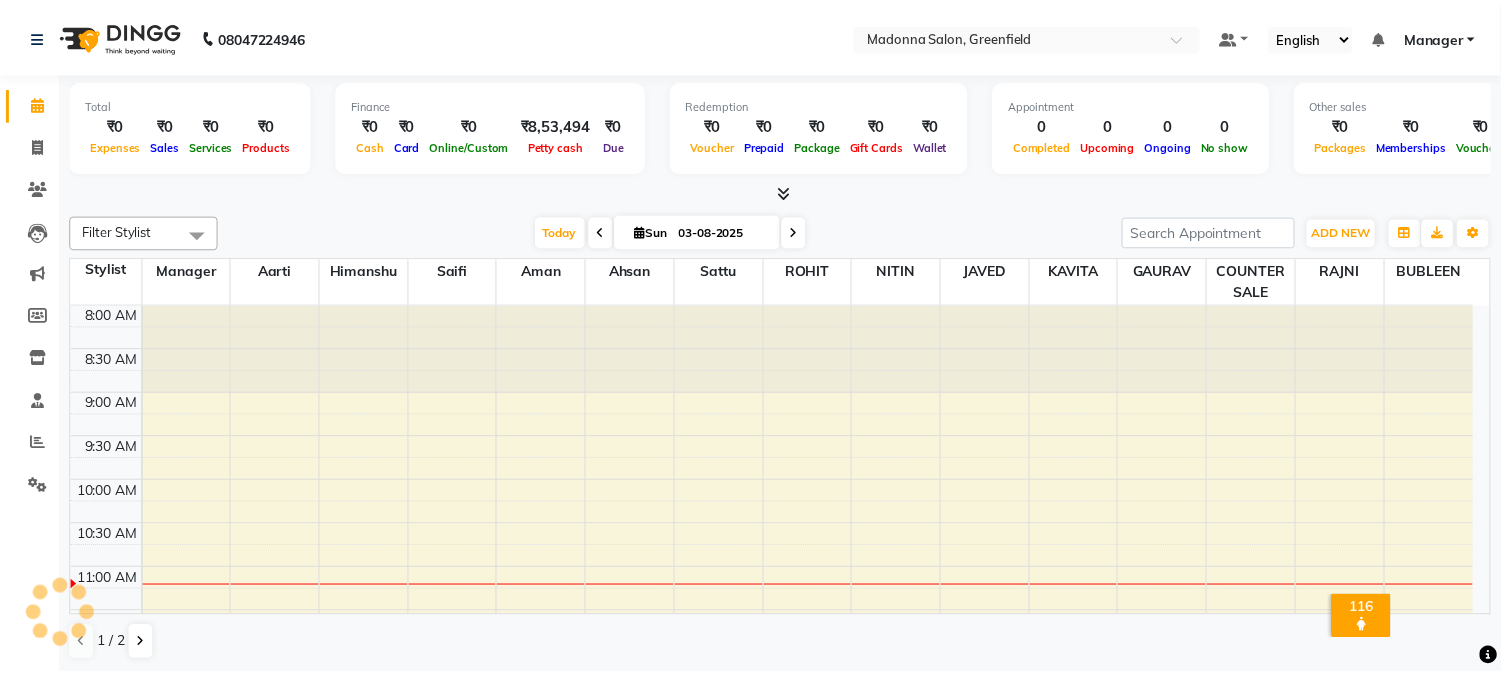 scroll, scrollTop: 0, scrollLeft: 0, axis: both 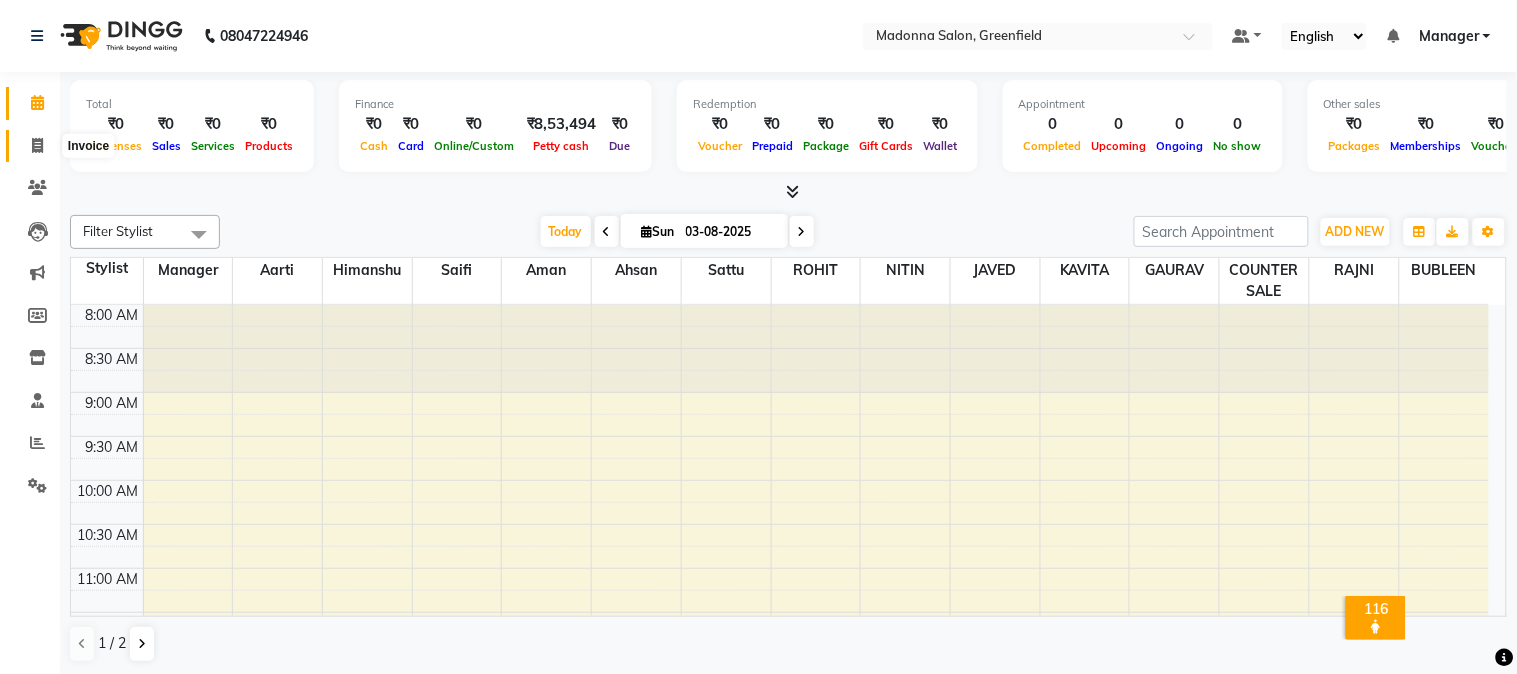 click 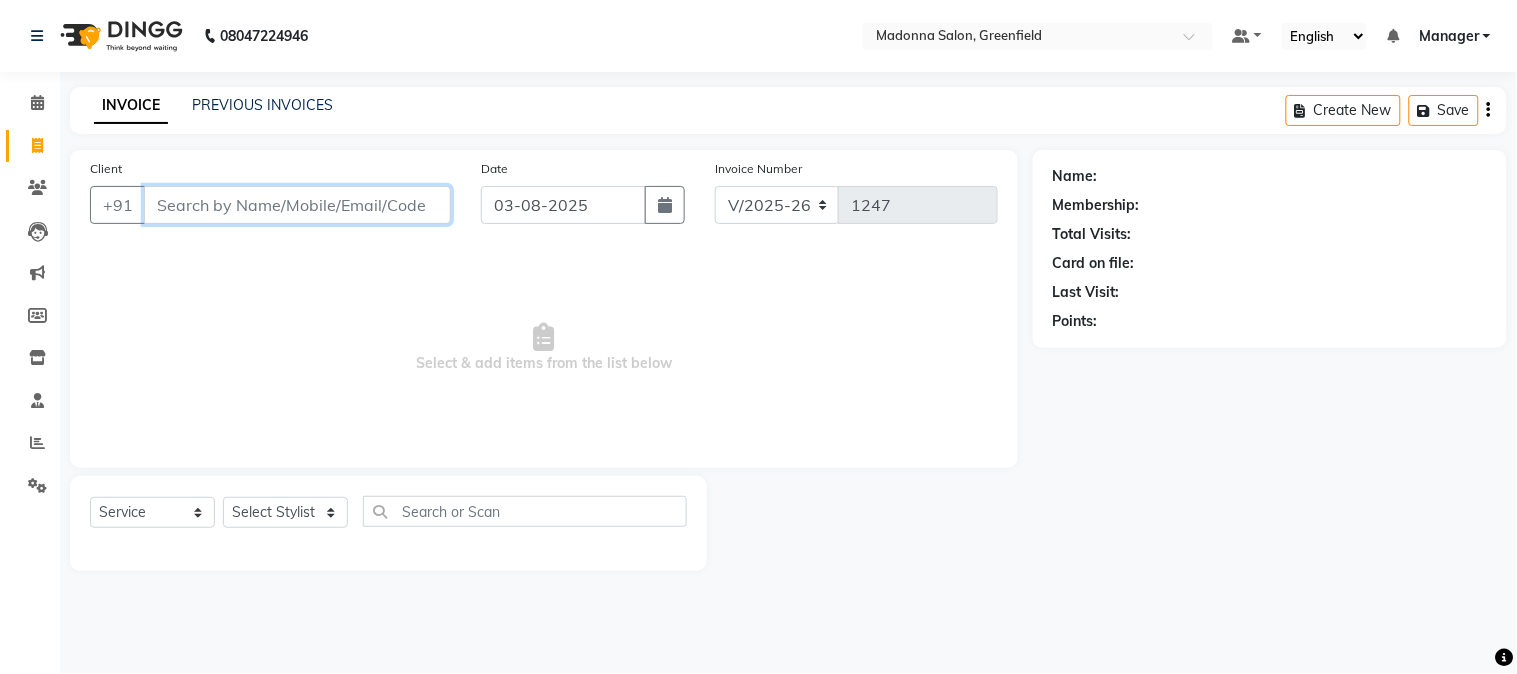 click on "Client" at bounding box center (297, 205) 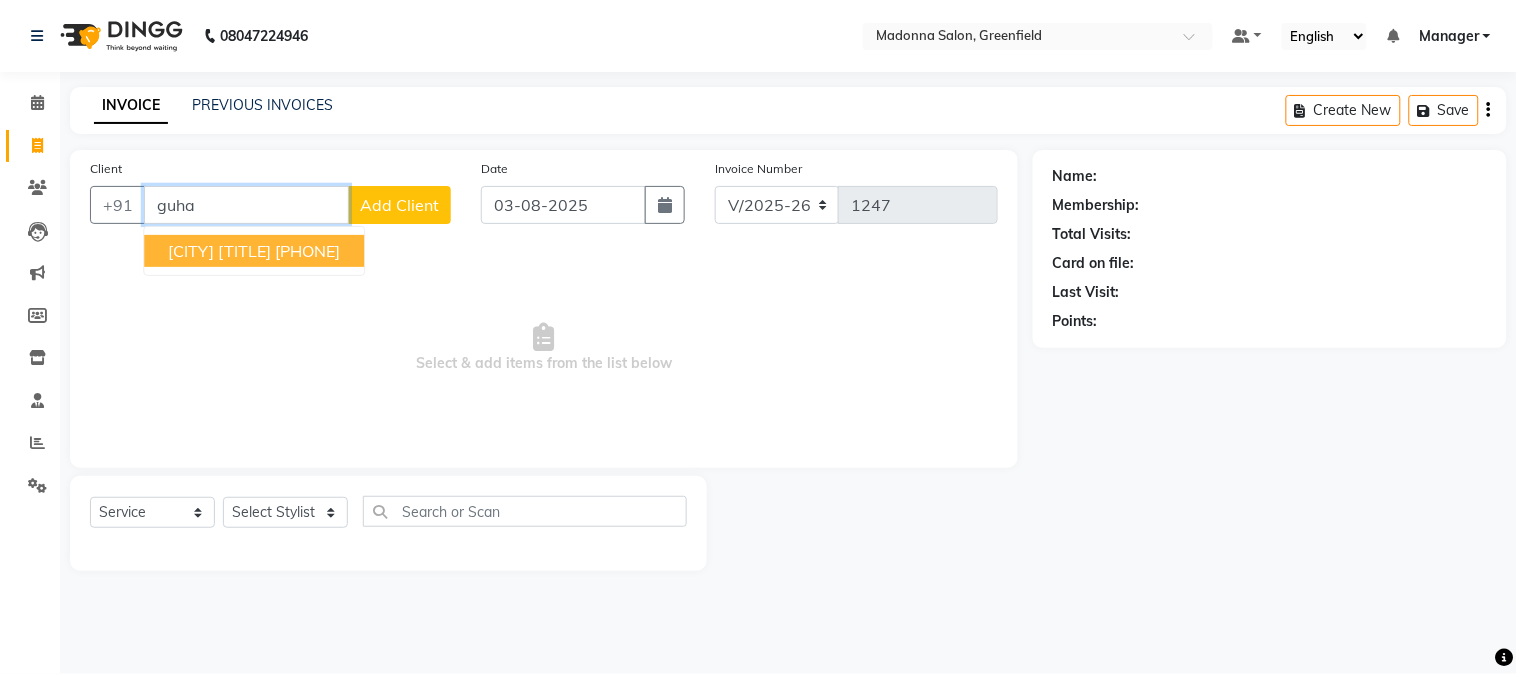 click on "[PHONE]" at bounding box center (307, 251) 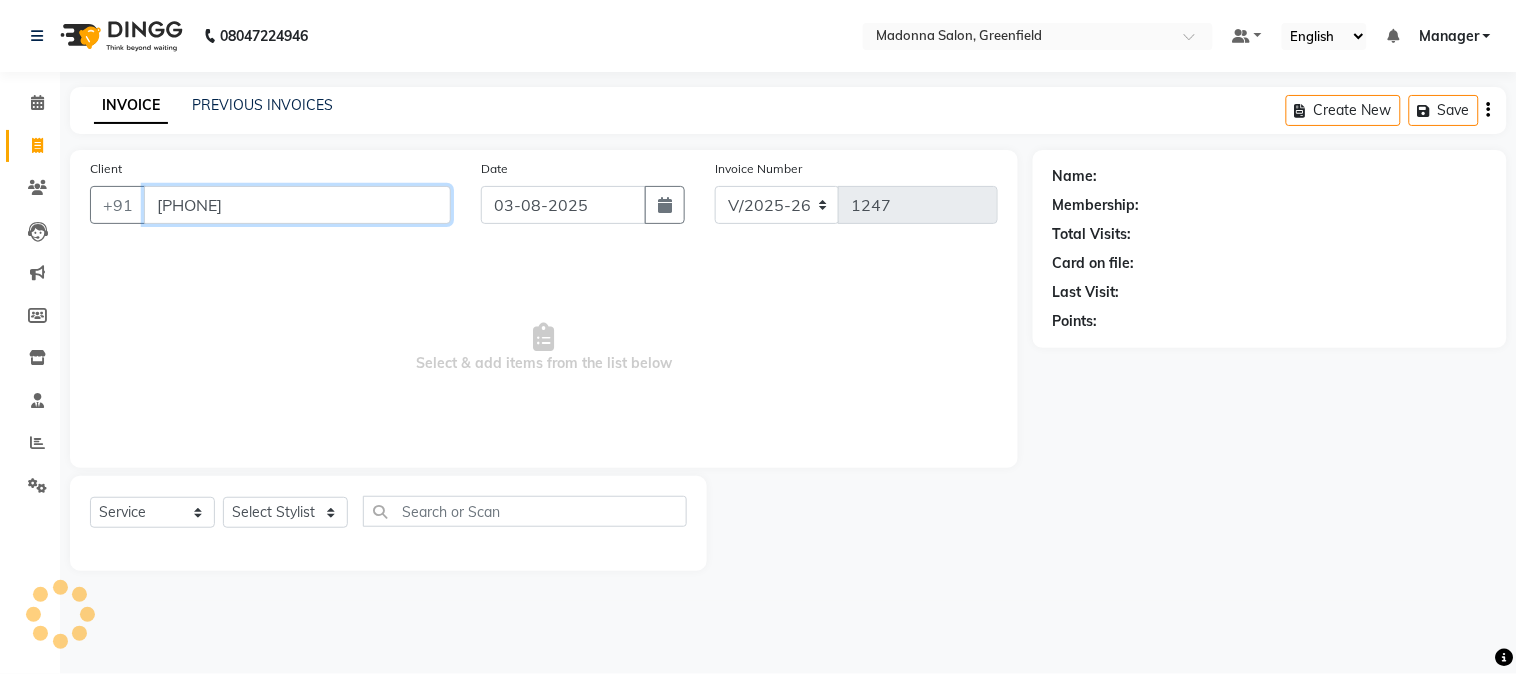 type on "[PHONE]" 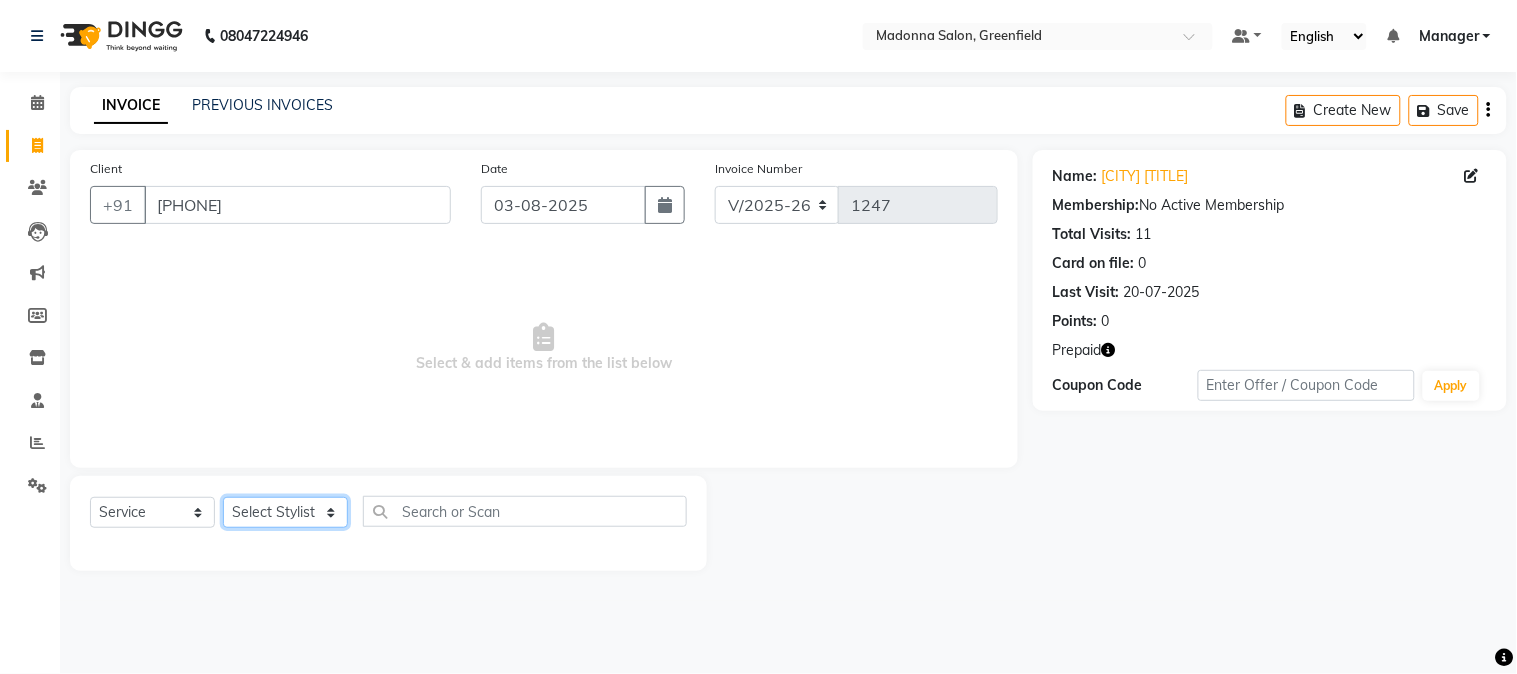 click on "Select Stylist Aarti Ahsan Aman BUBLEEN COUNTER SALE GAURAV Himanshu JAVED KAVITA Manager NITIN RAJNI ROHIT Saifi Sattu VISHAL" 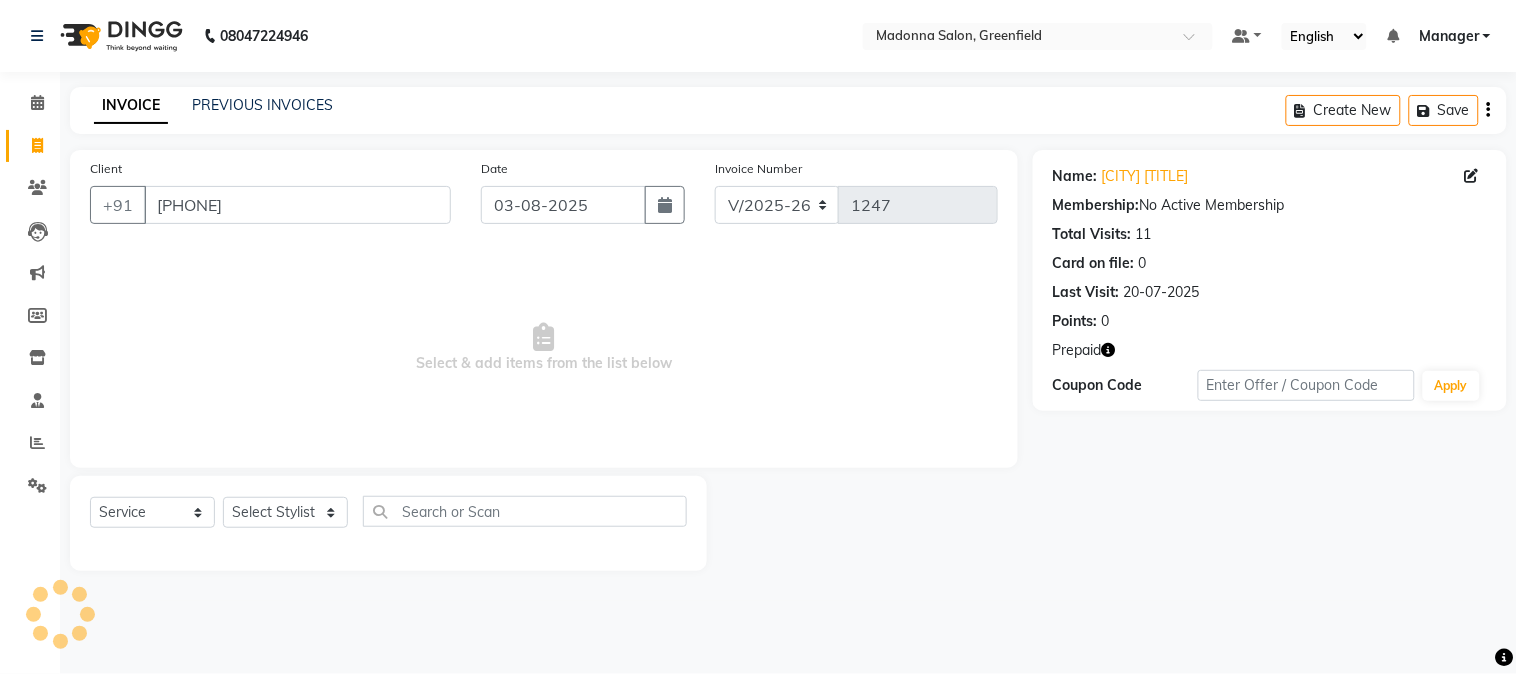 click on "Select & add items from the list below" at bounding box center [544, 348] 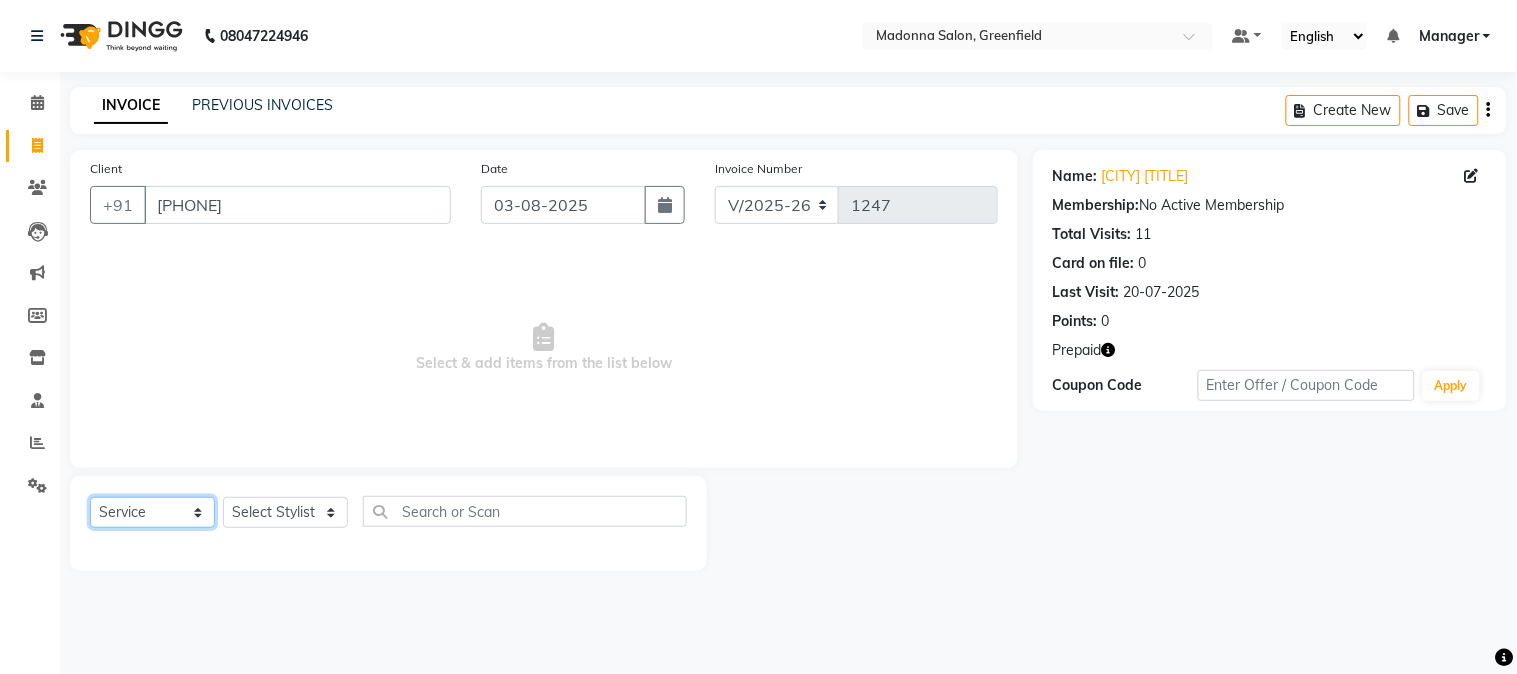 click on "Select  Service  Product  Membership  Package Voucher Prepaid Gift Card" 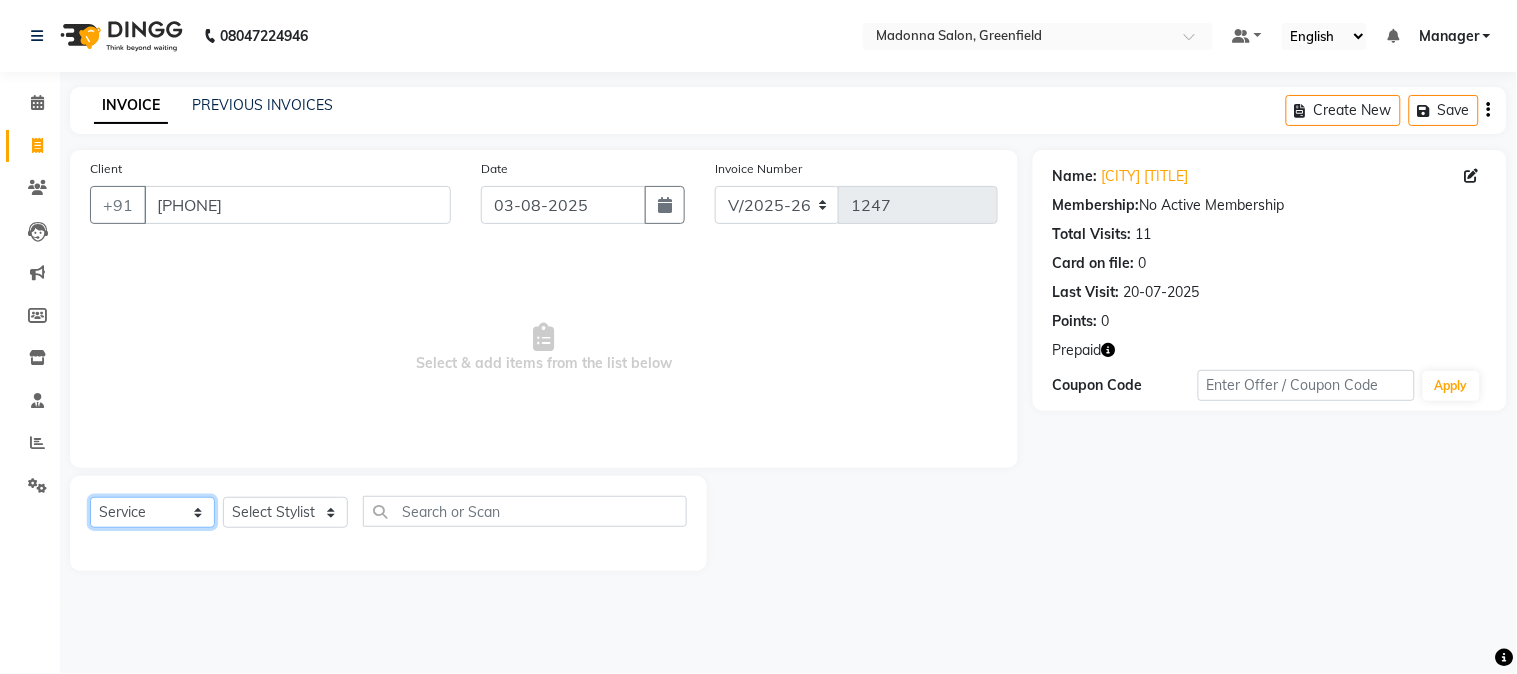select on "P" 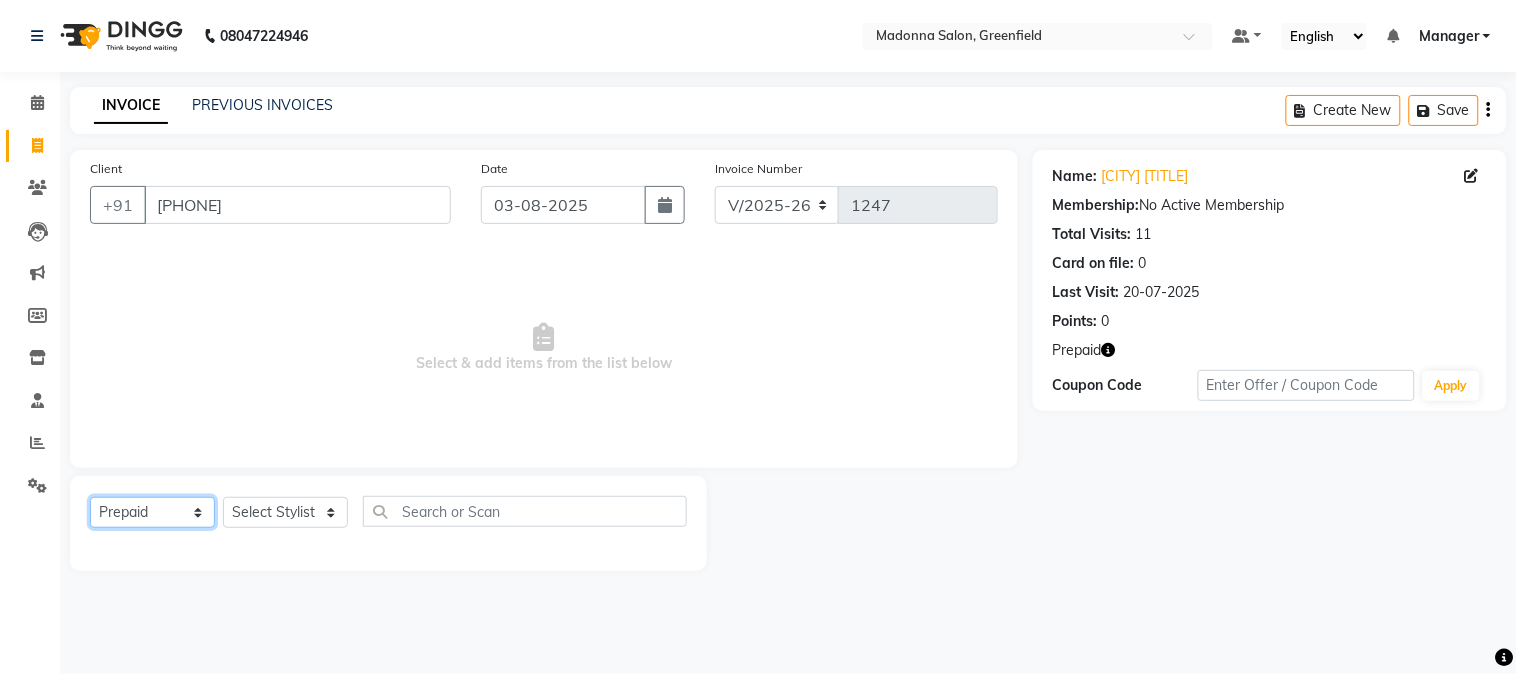 click on "Select  Service  Product  Membership  Package Voucher Prepaid Gift Card" 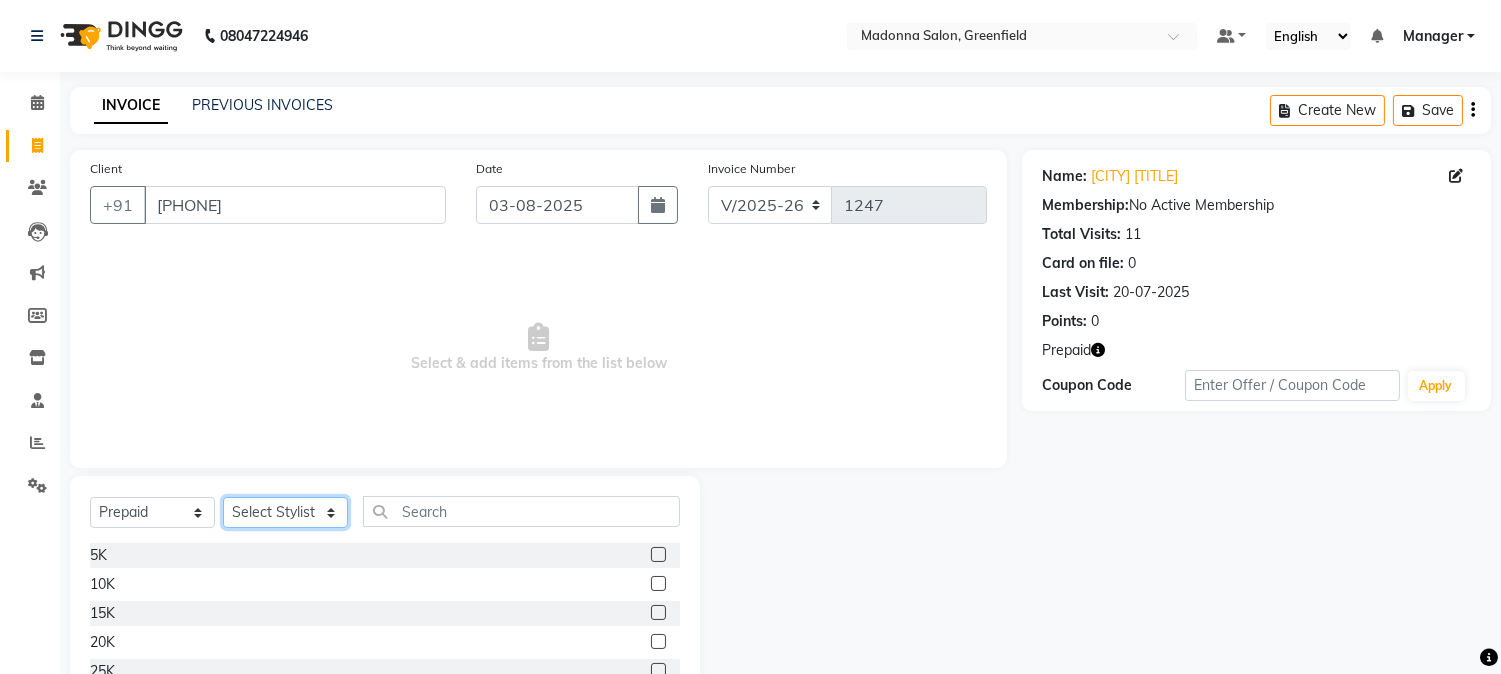 click on "Select Stylist Aarti Ahsan Aman BUBLEEN COUNTER SALE GAURAV Himanshu JAVED KAVITA Manager NITIN RAJNI ROHIT Saifi Sattu VISHAL" 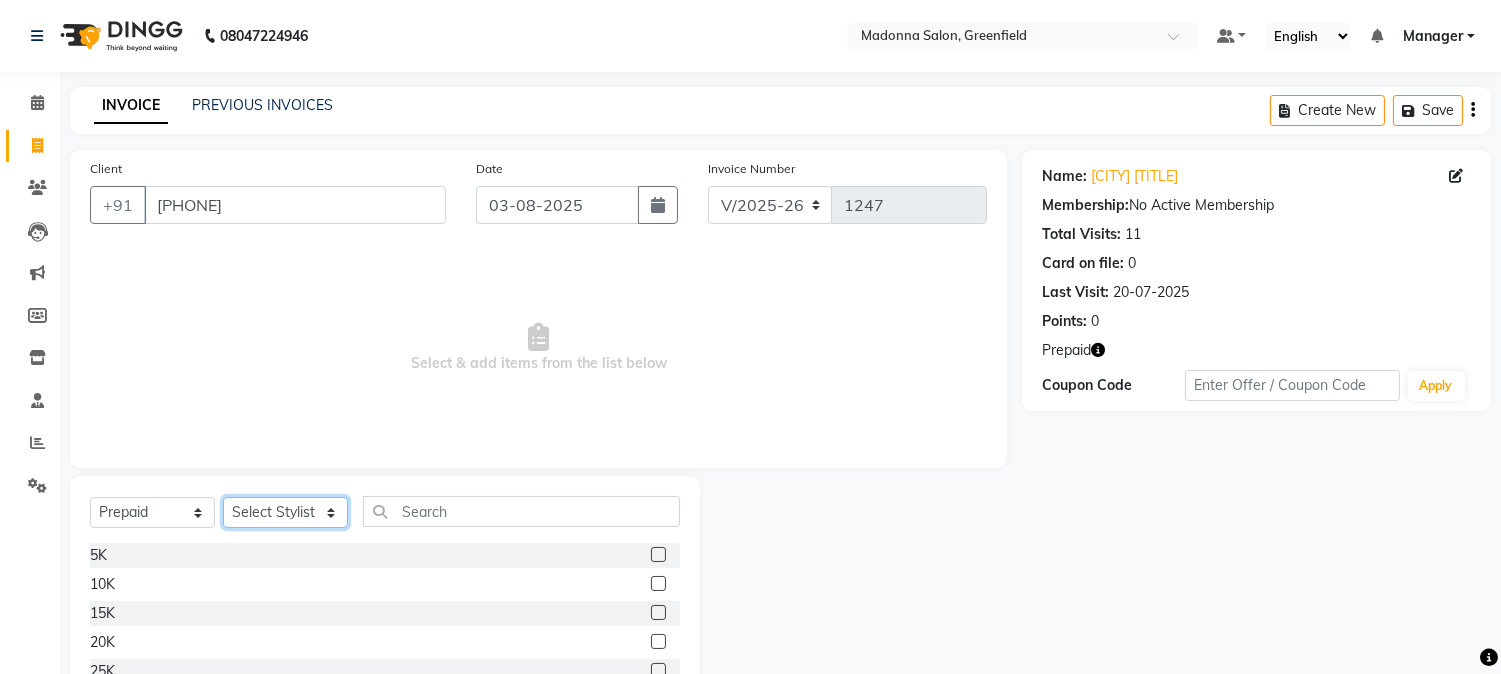 select on "68888" 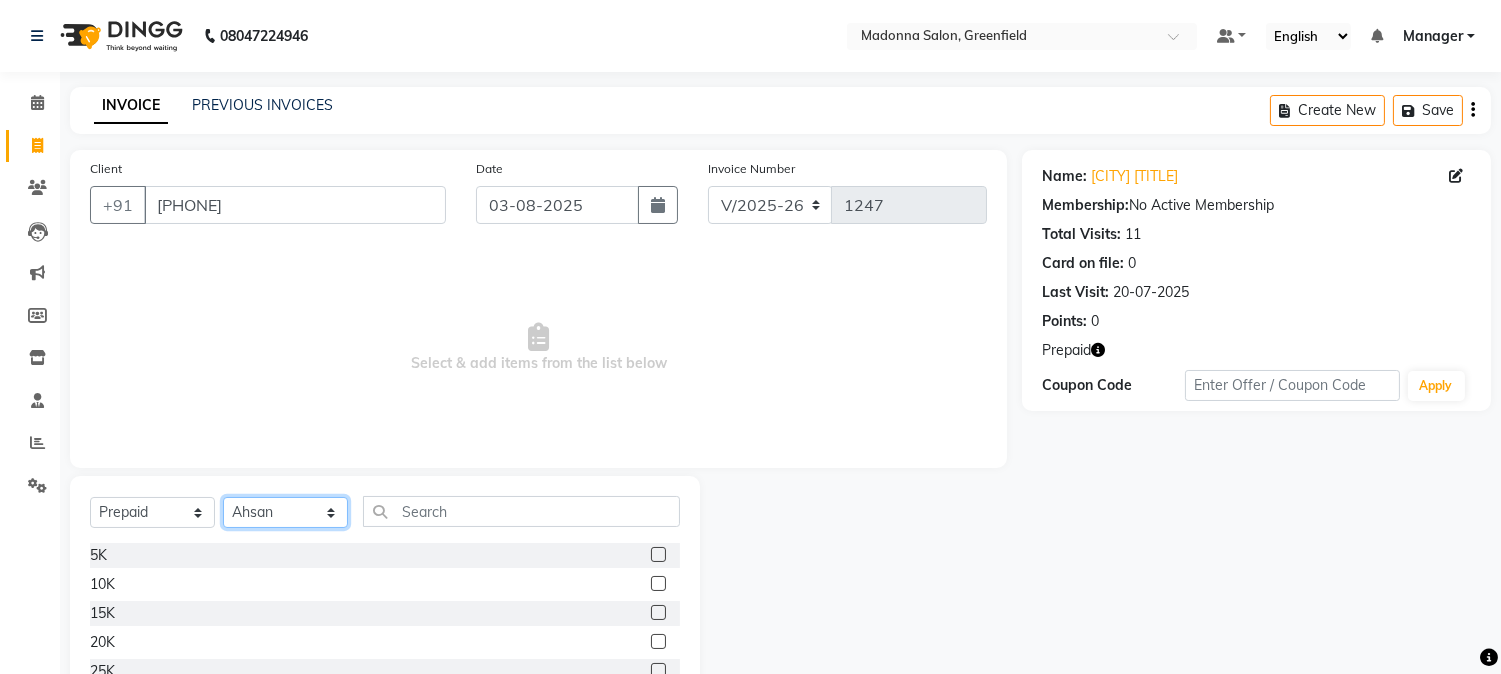 click on "Select Stylist Aarti Ahsan Aman BUBLEEN COUNTER SALE GAURAV Himanshu JAVED KAVITA Manager NITIN RAJNI ROHIT Saifi Sattu VISHAL" 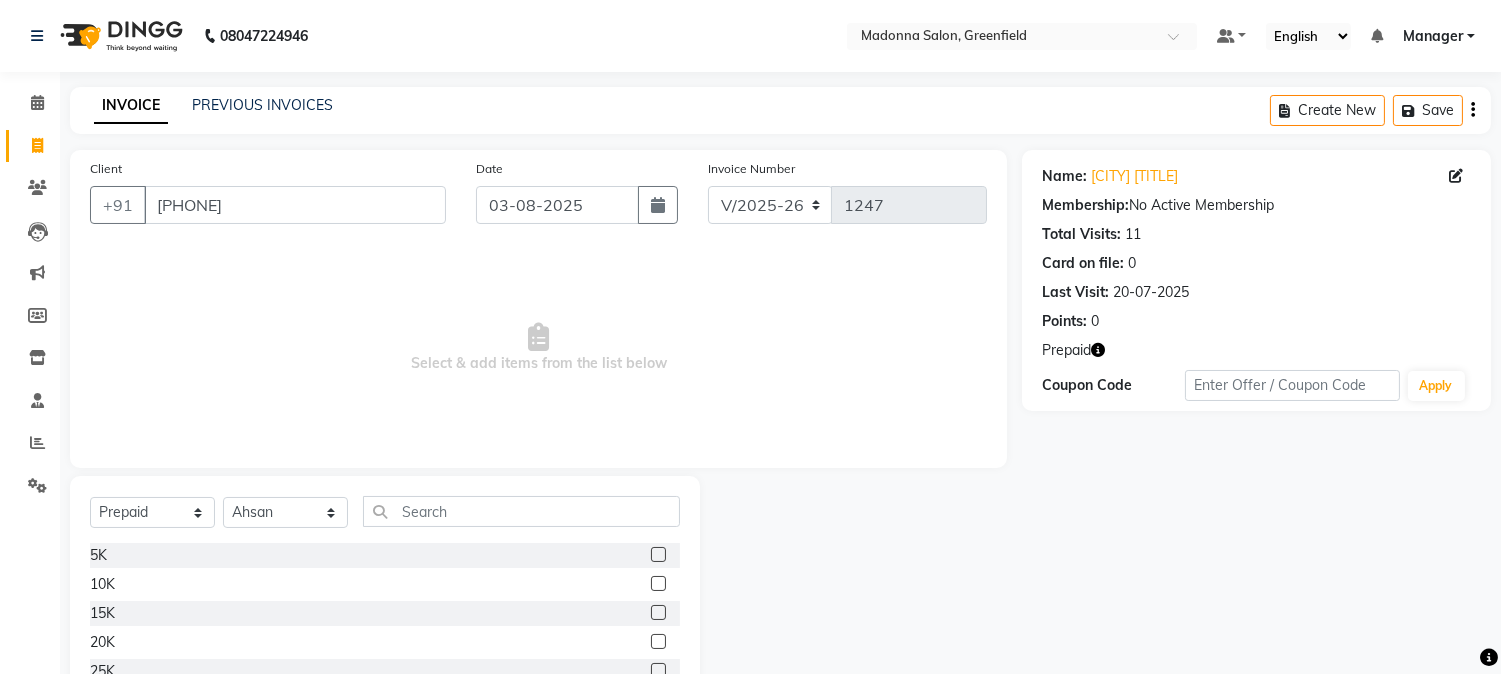 click 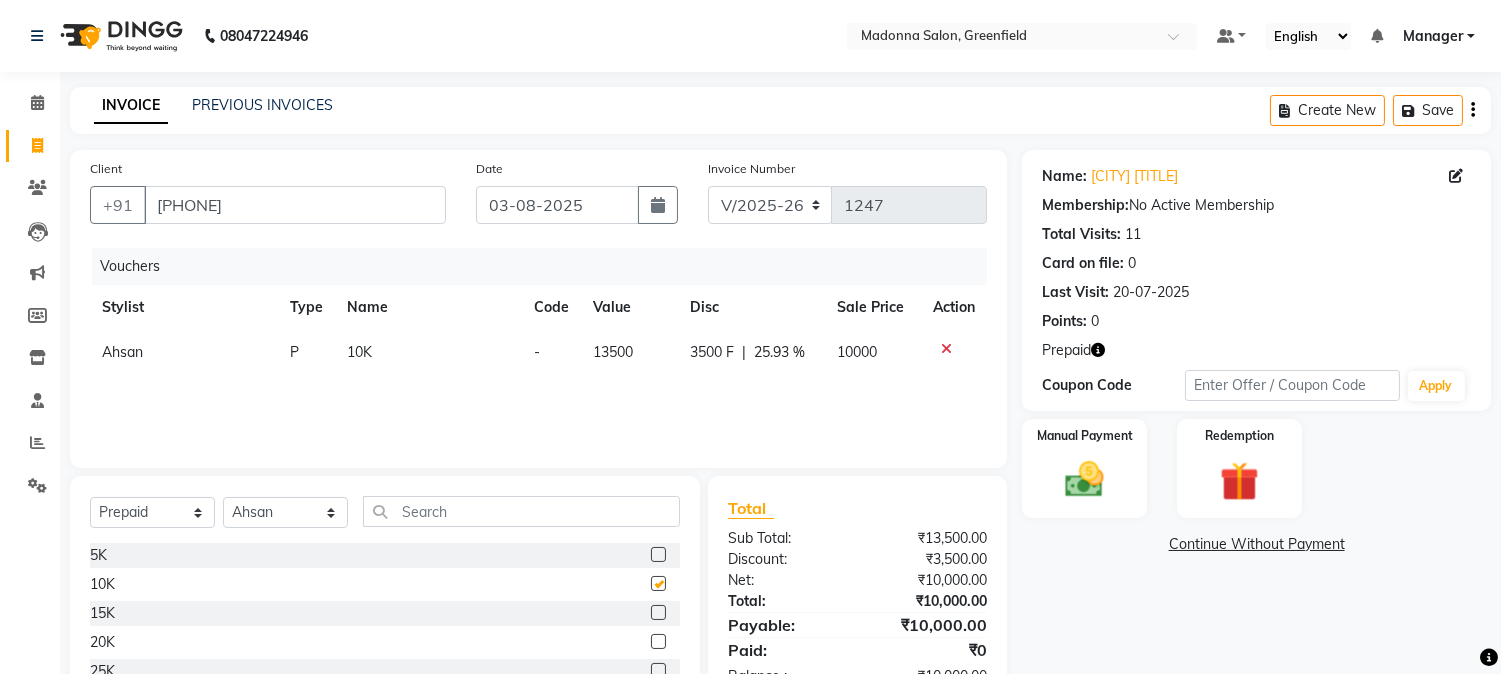 checkbox on "false" 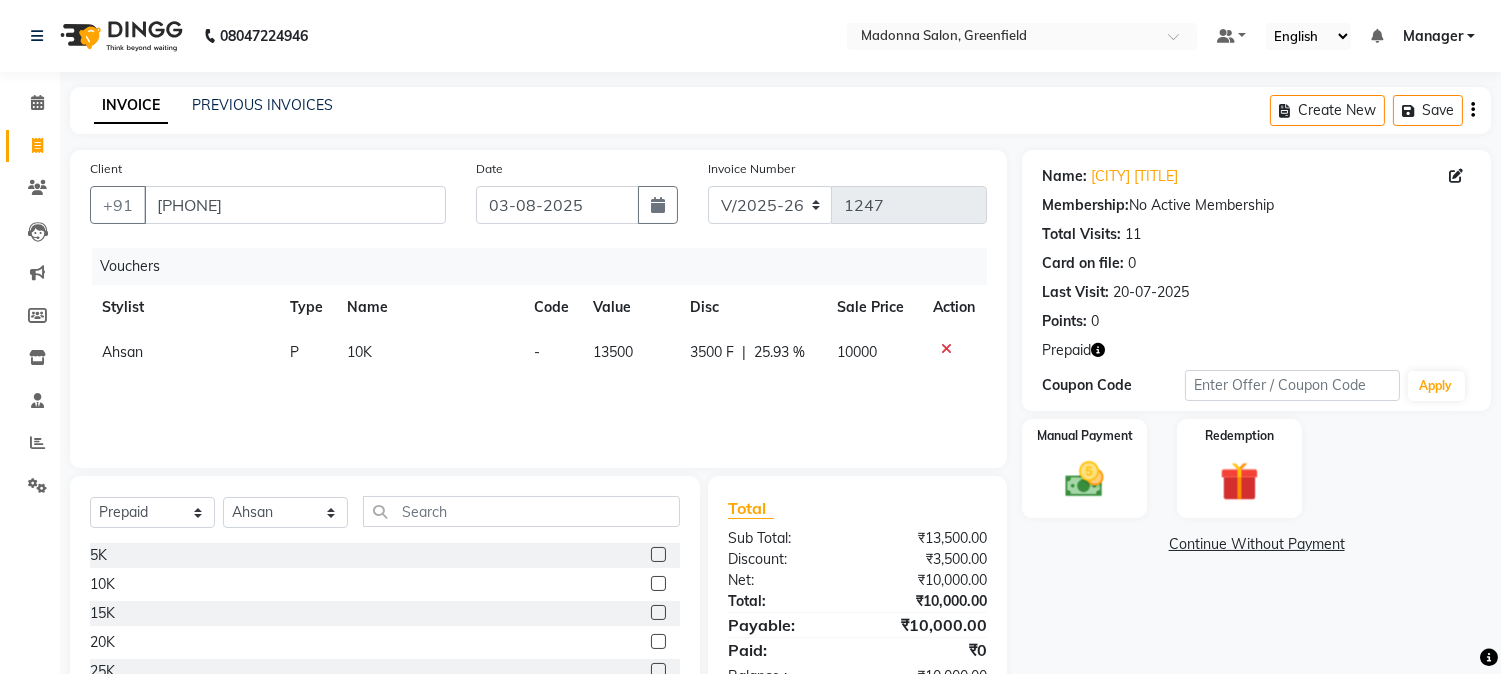 click on "₹13,500.00" 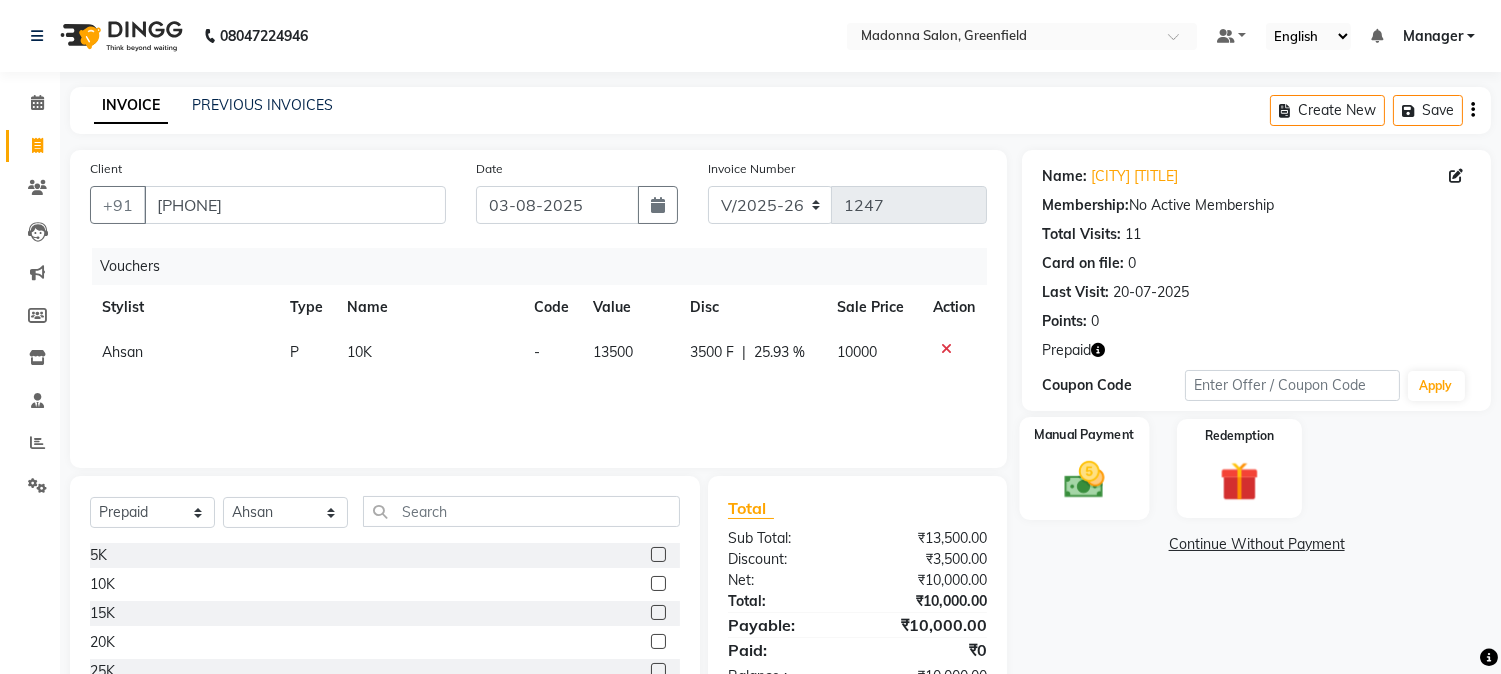 click 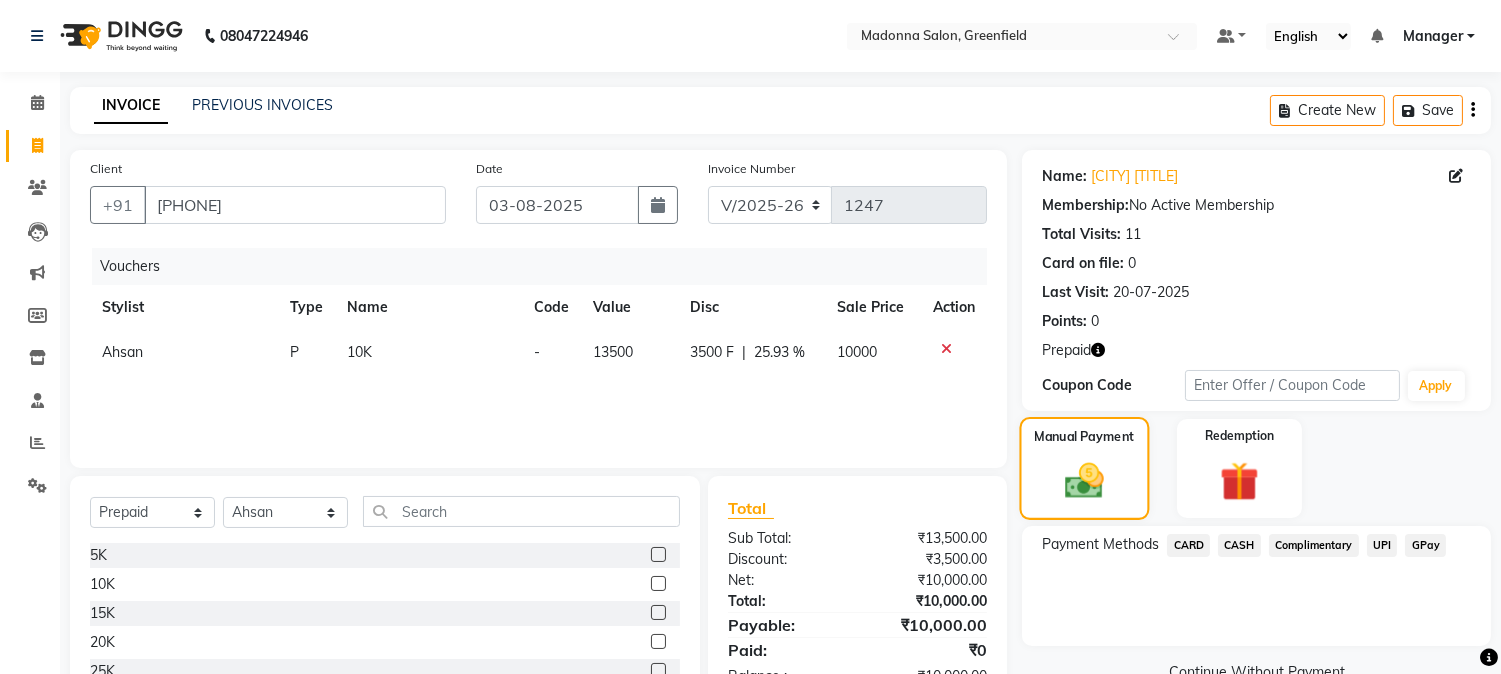 click 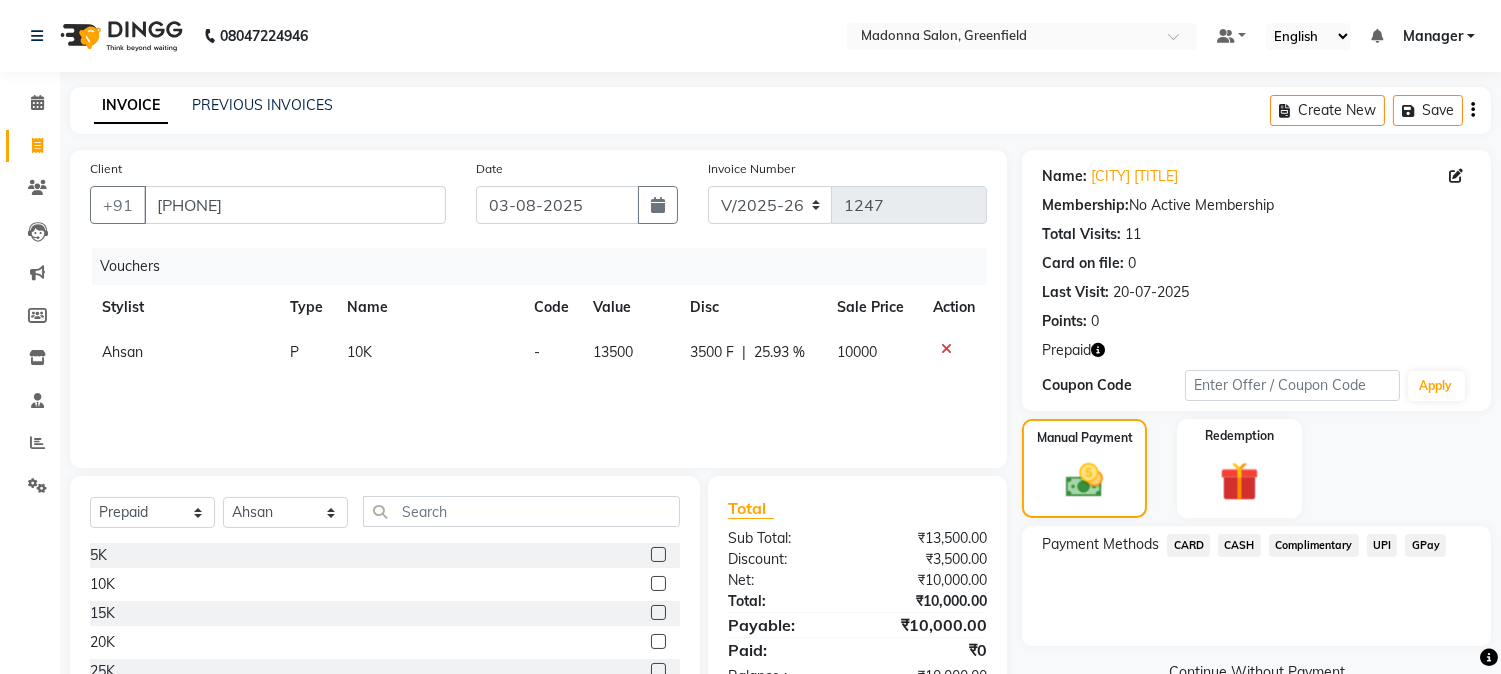 click on "CASH" 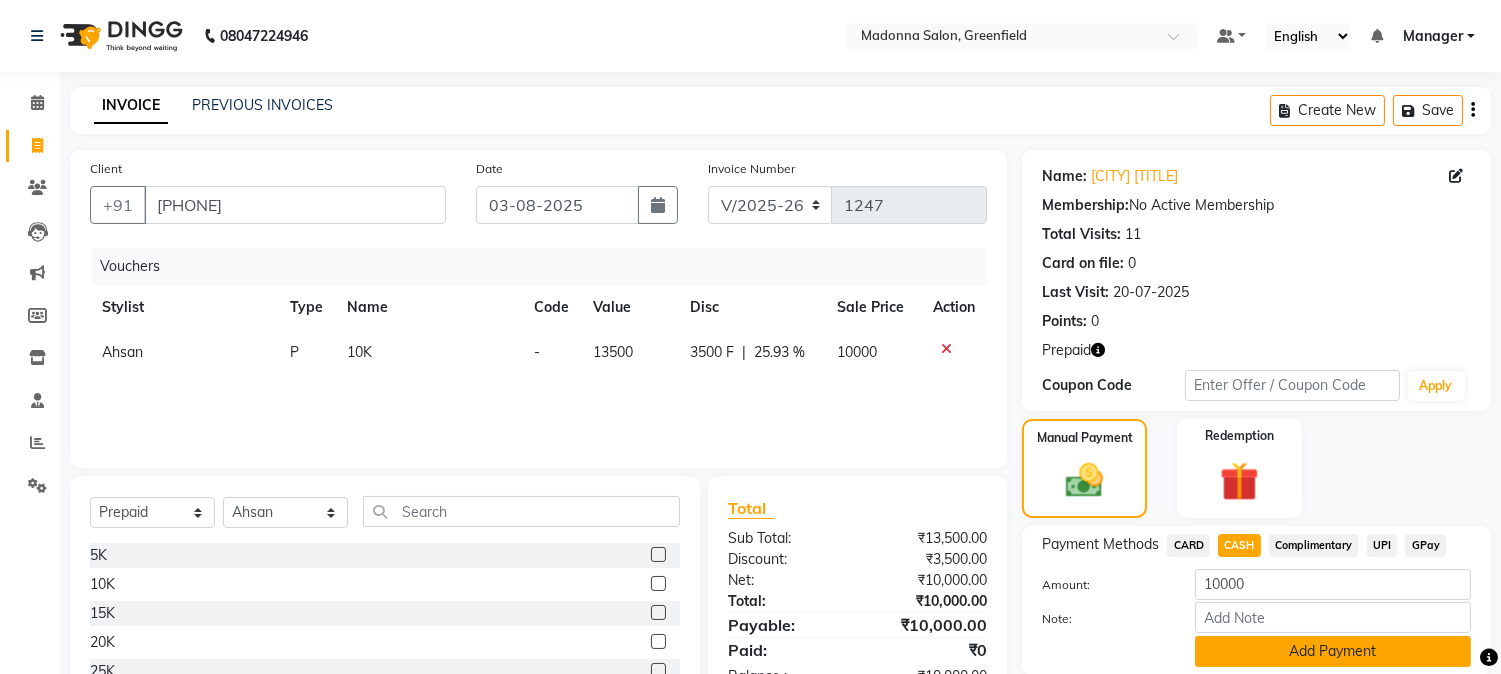 click on "Add Payment" 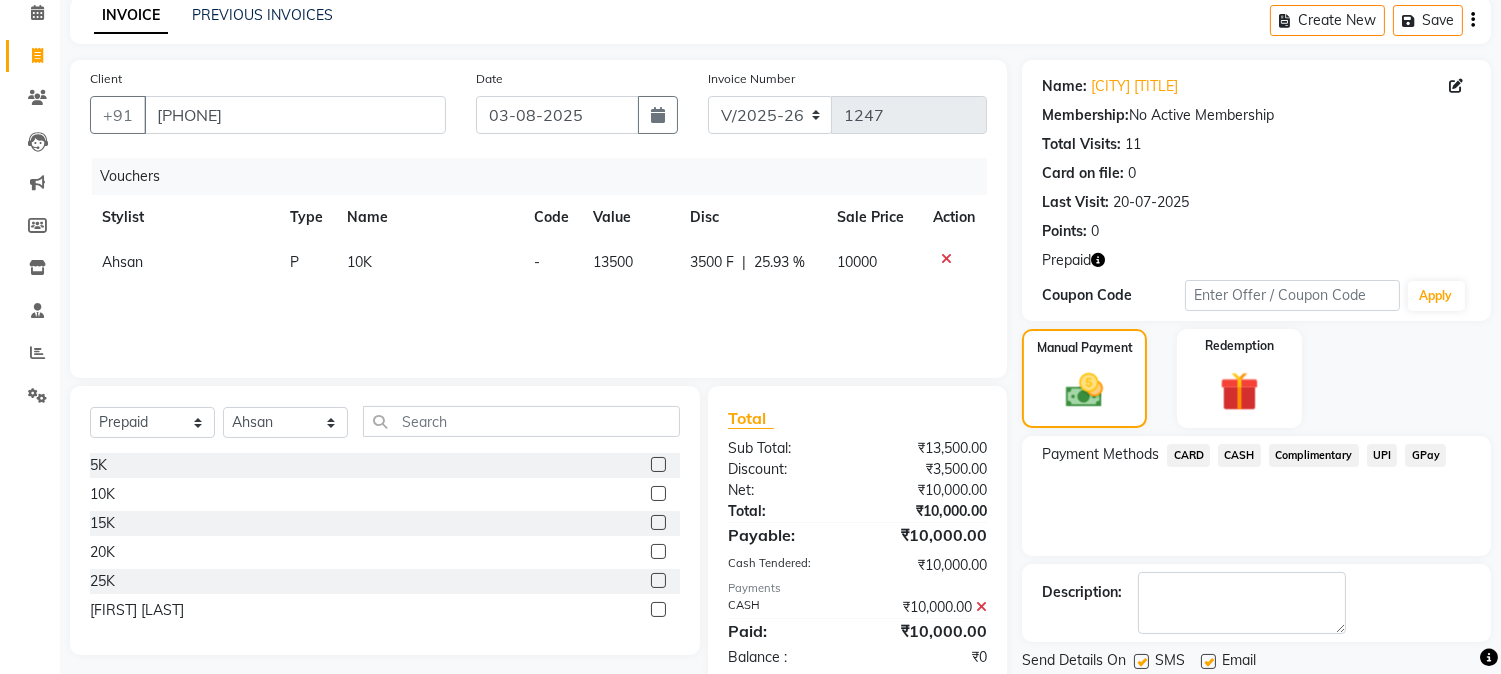 scroll, scrollTop: 155, scrollLeft: 0, axis: vertical 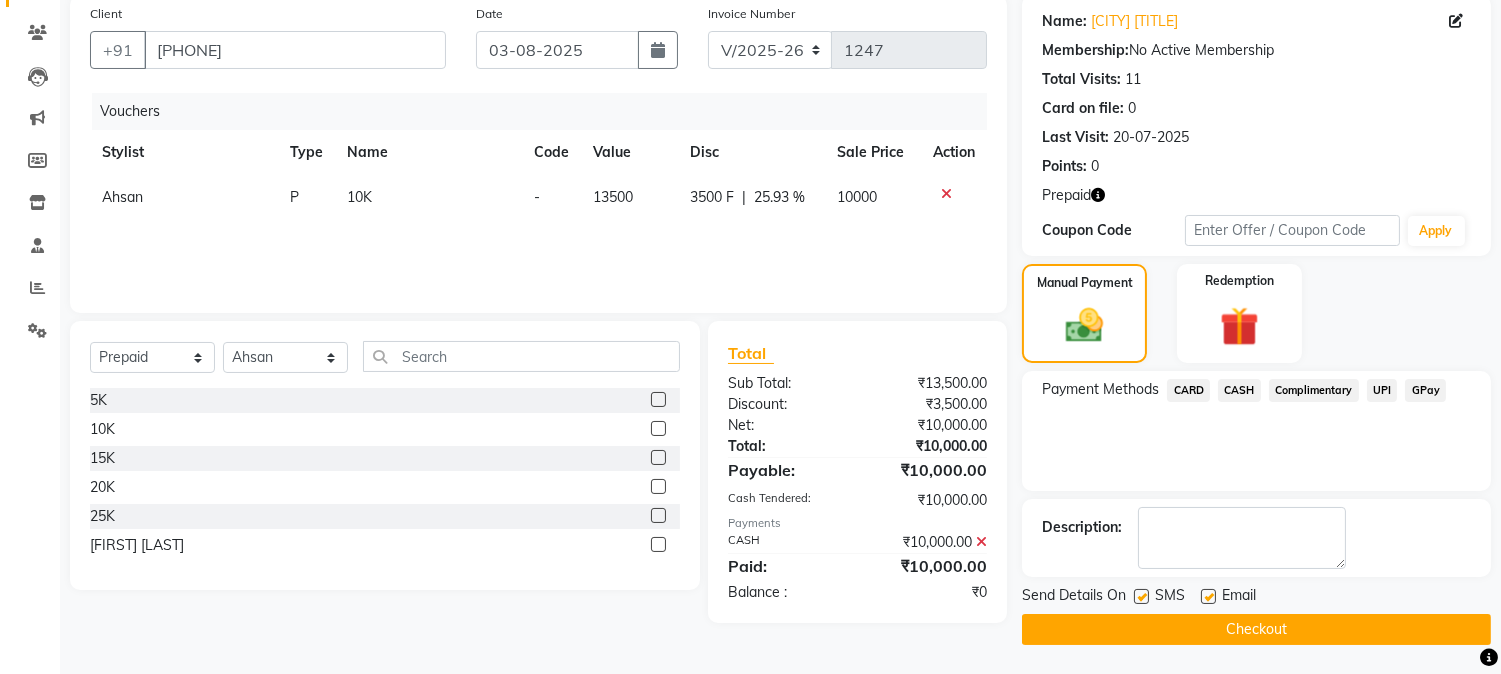 click on "Checkout" 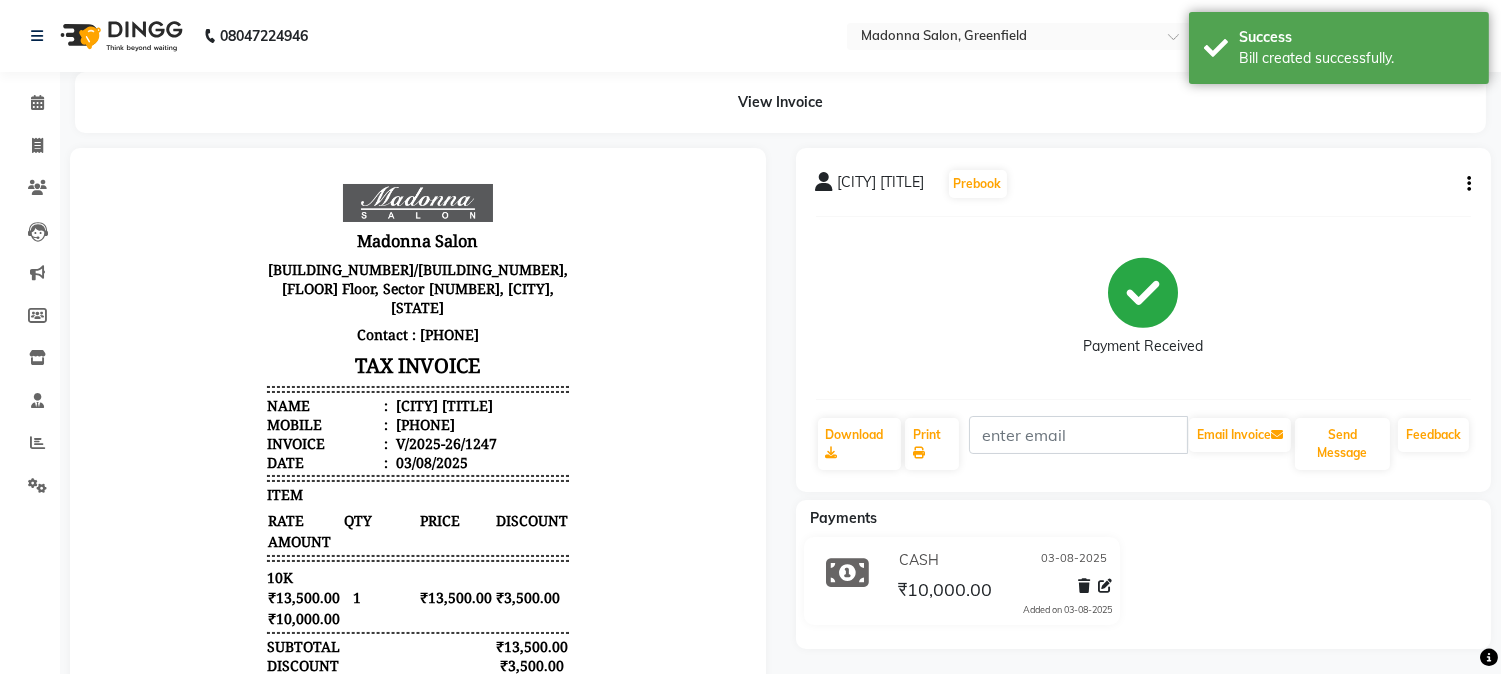 scroll, scrollTop: 0, scrollLeft: 0, axis: both 